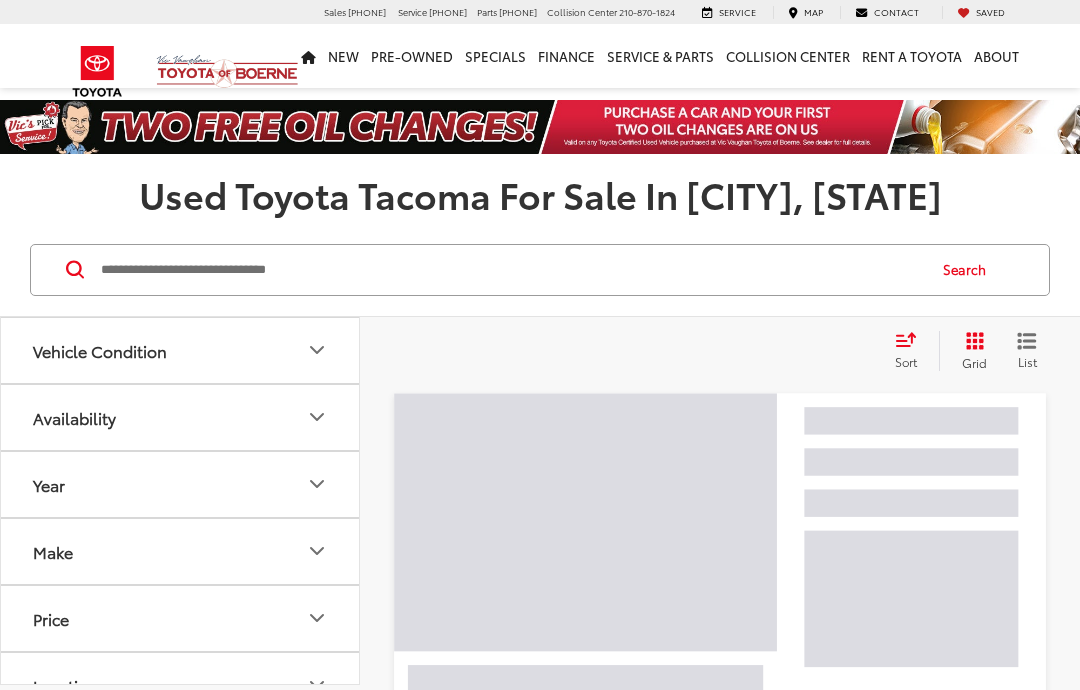 scroll, scrollTop: 0, scrollLeft: 0, axis: both 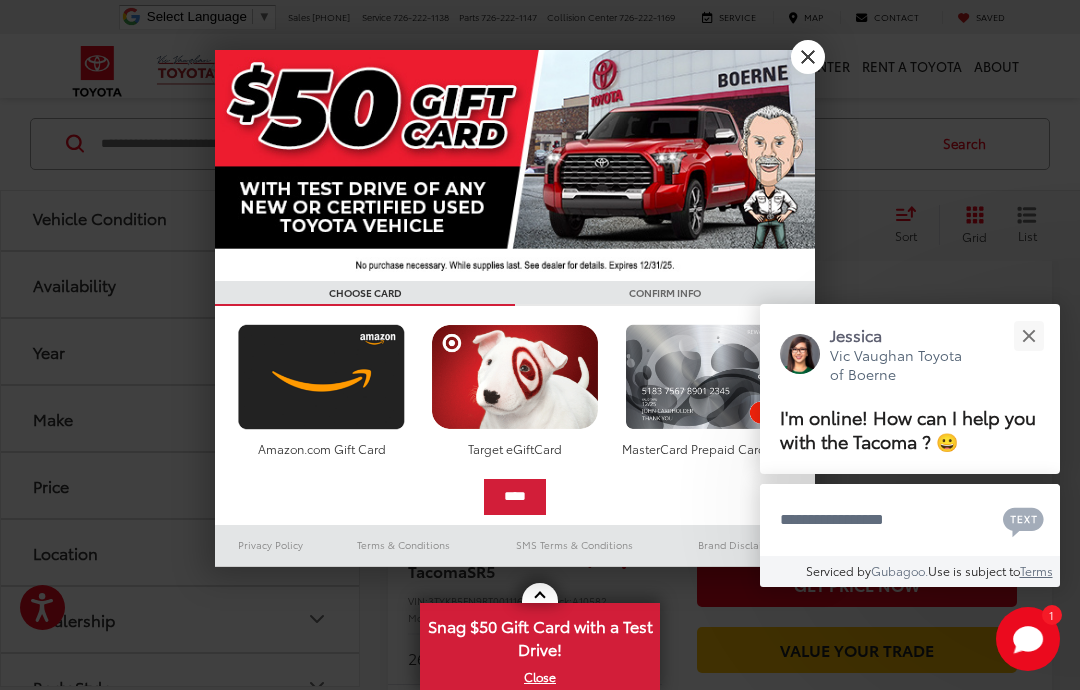 click at bounding box center (1028, 335) 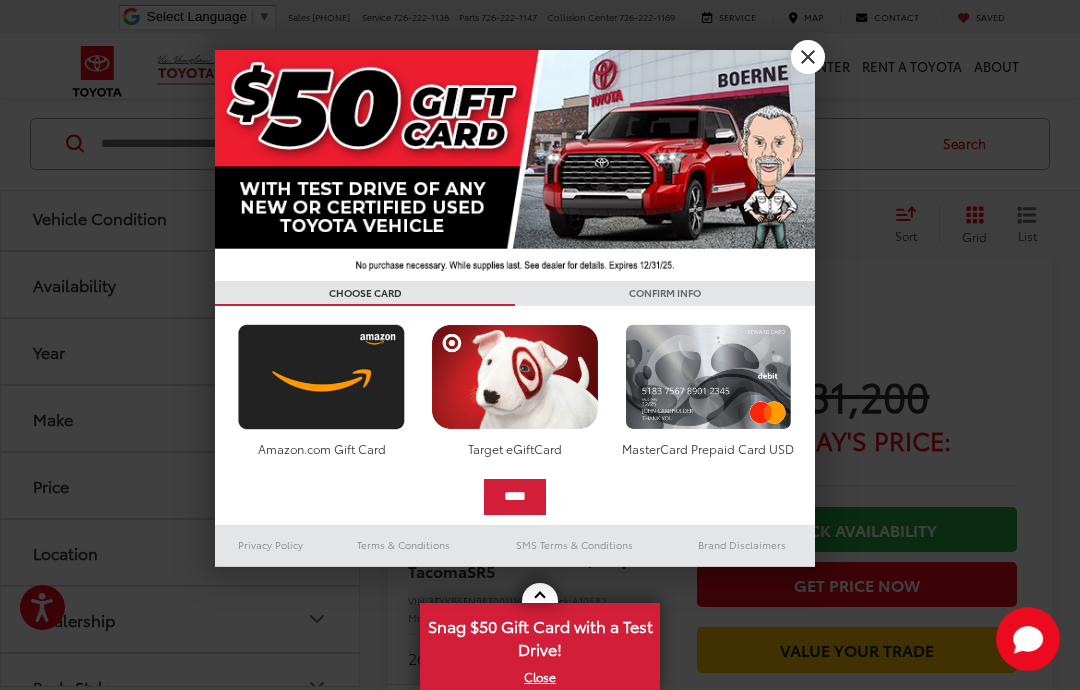 click on "X" at bounding box center [808, 57] 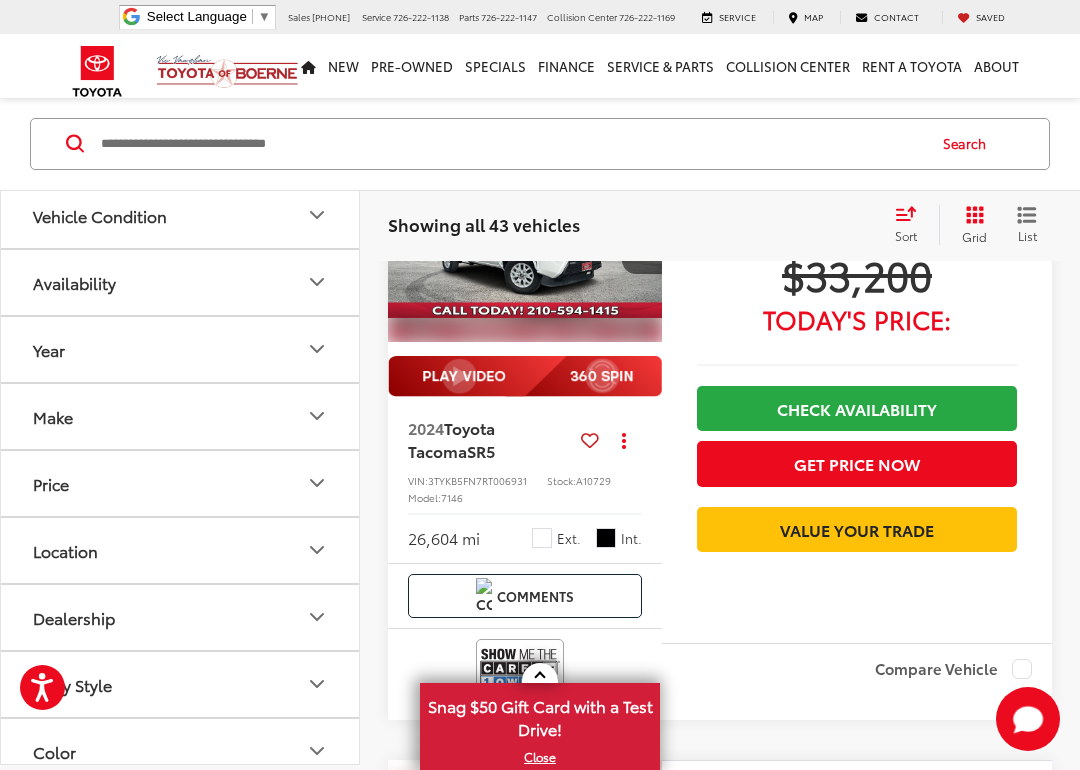 scroll, scrollTop: 1505, scrollLeft: 0, axis: vertical 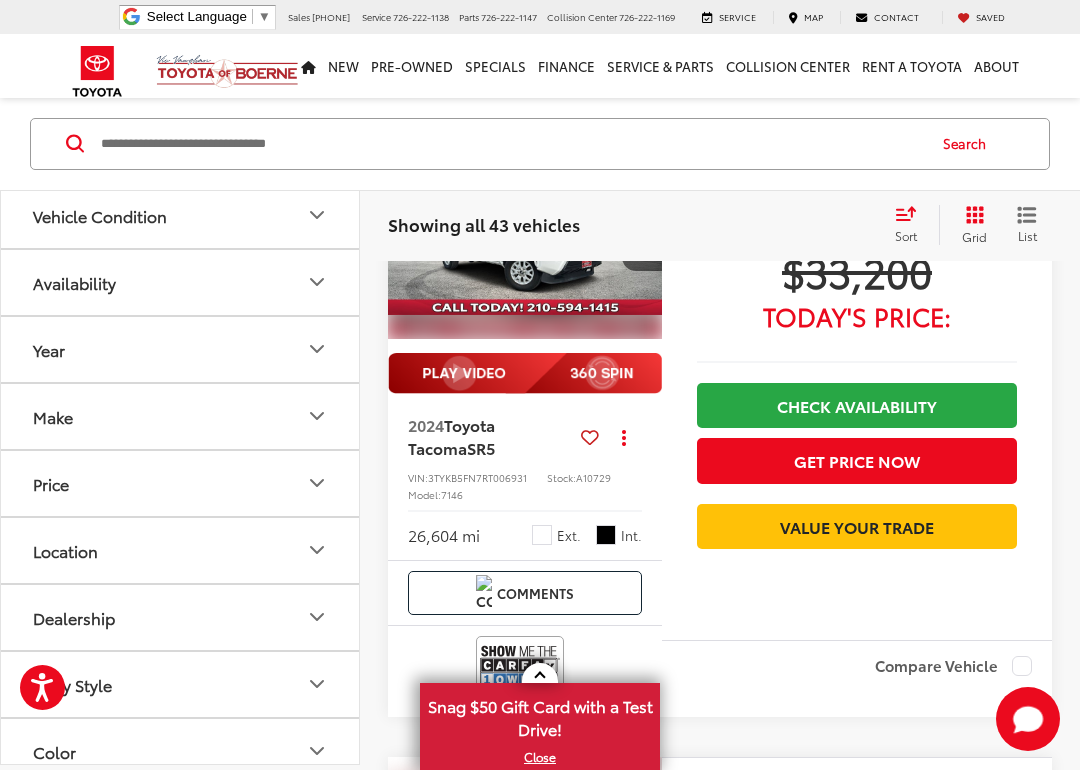 click on "Today's Price:" at bounding box center (857, 316) 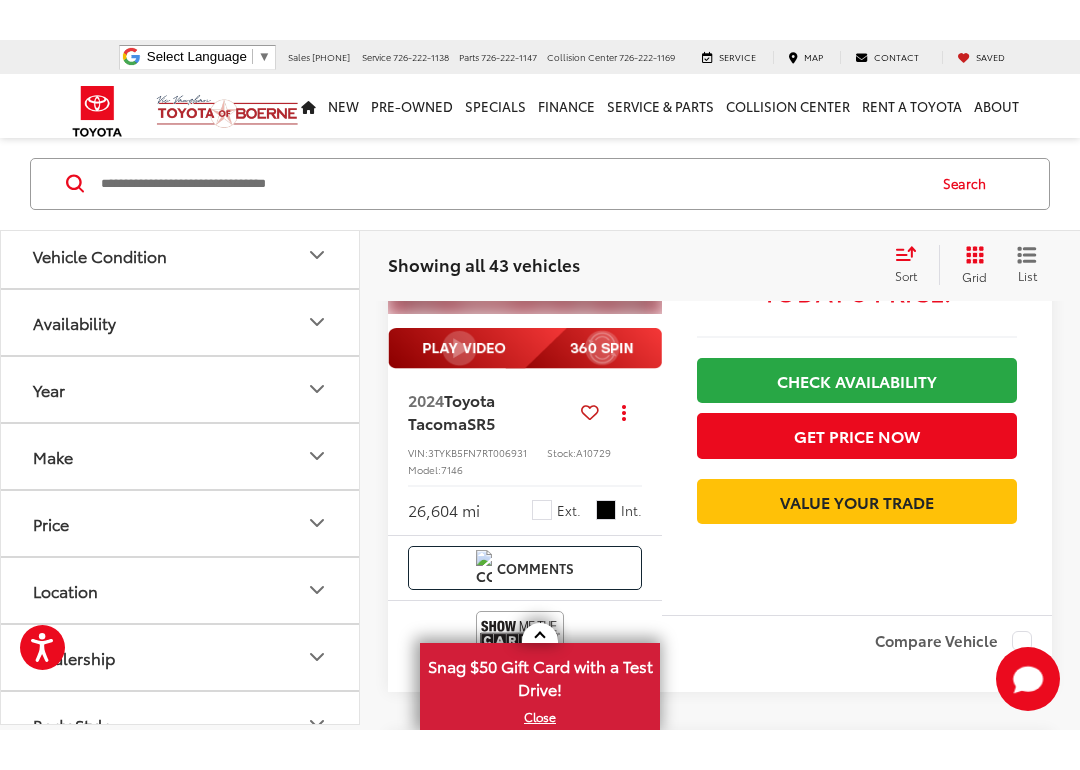 scroll, scrollTop: 1495, scrollLeft: 0, axis: vertical 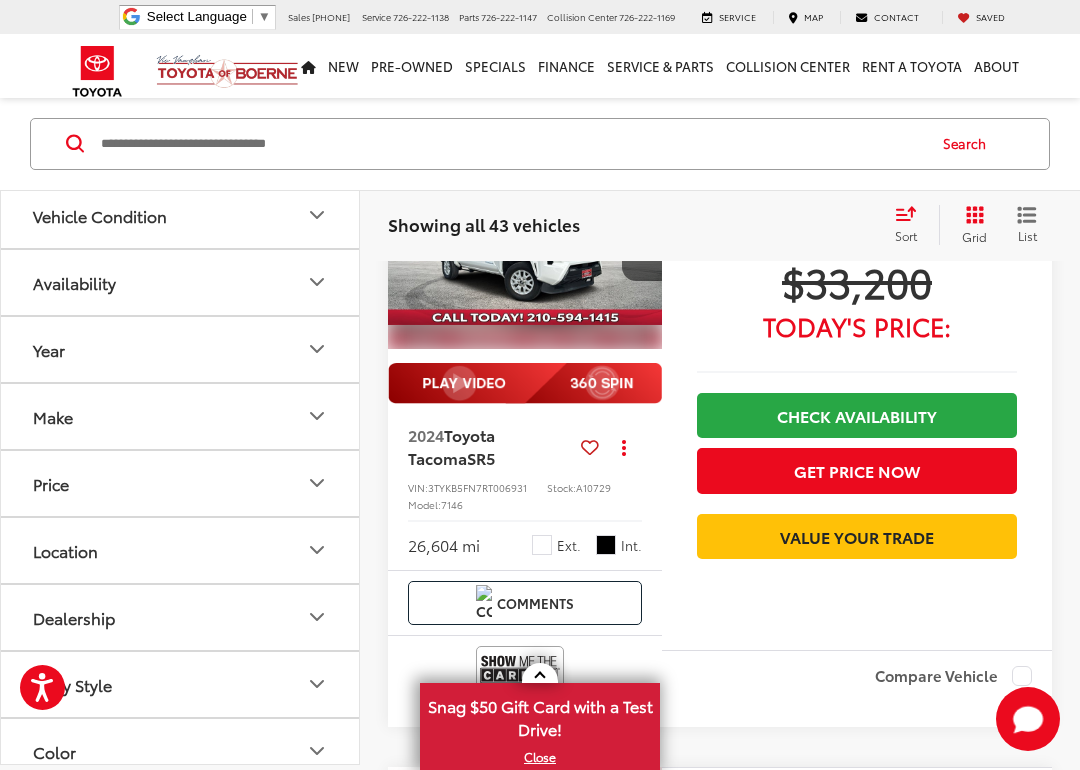 click on "Get Price Now" at bounding box center (857, 470) 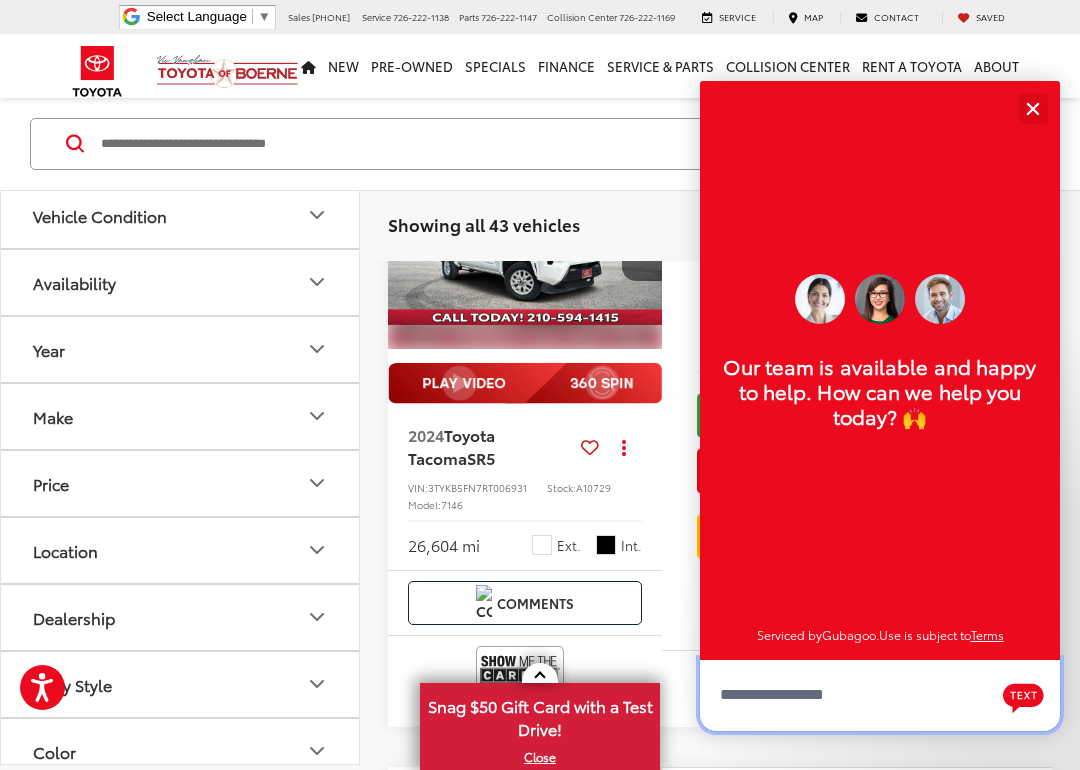 scroll, scrollTop: 24, scrollLeft: 0, axis: vertical 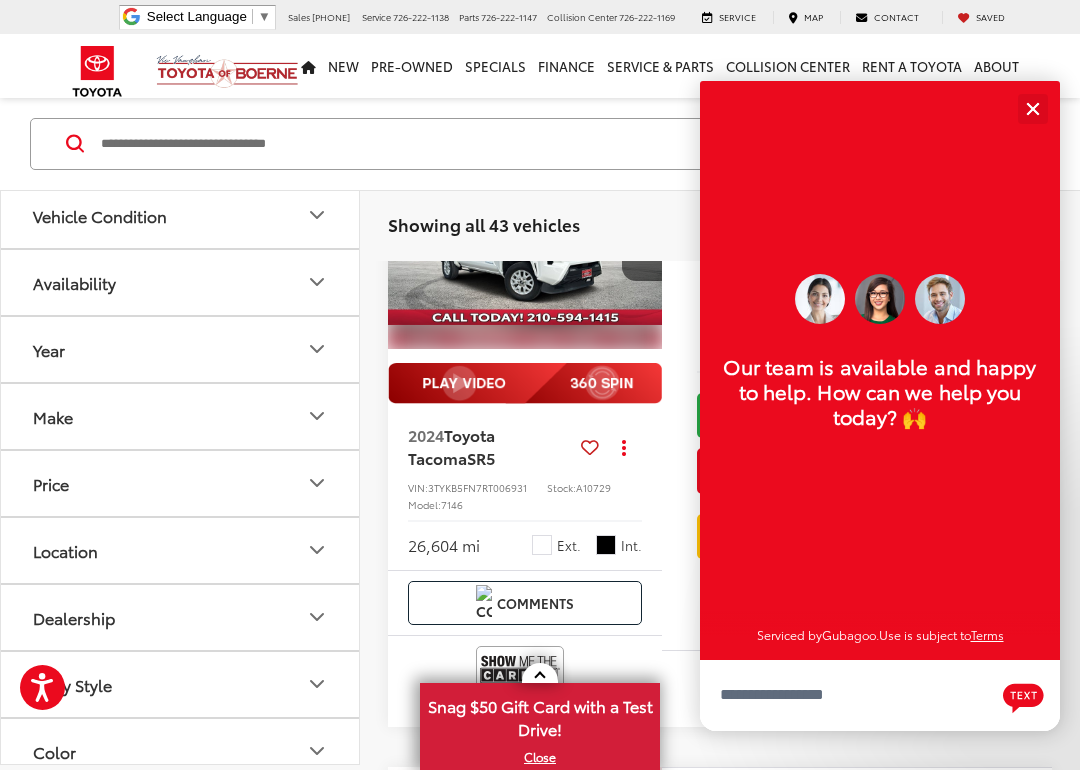 click at bounding box center (1032, 108) 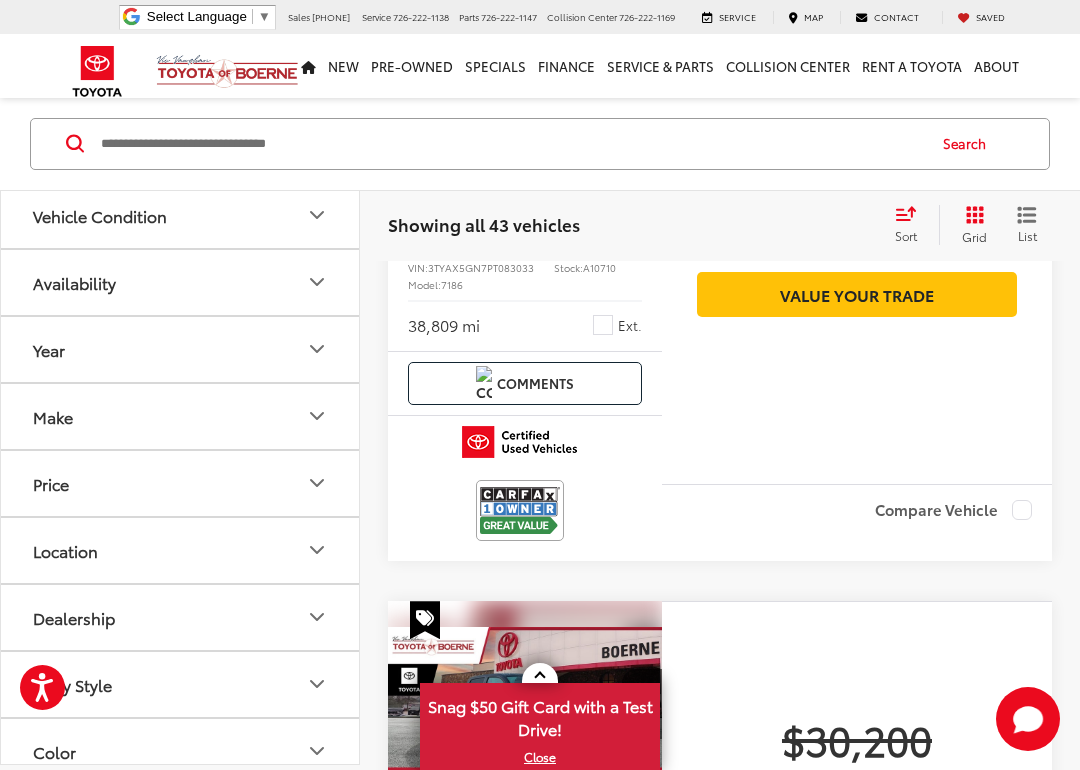 scroll, scrollTop: 3604, scrollLeft: 0, axis: vertical 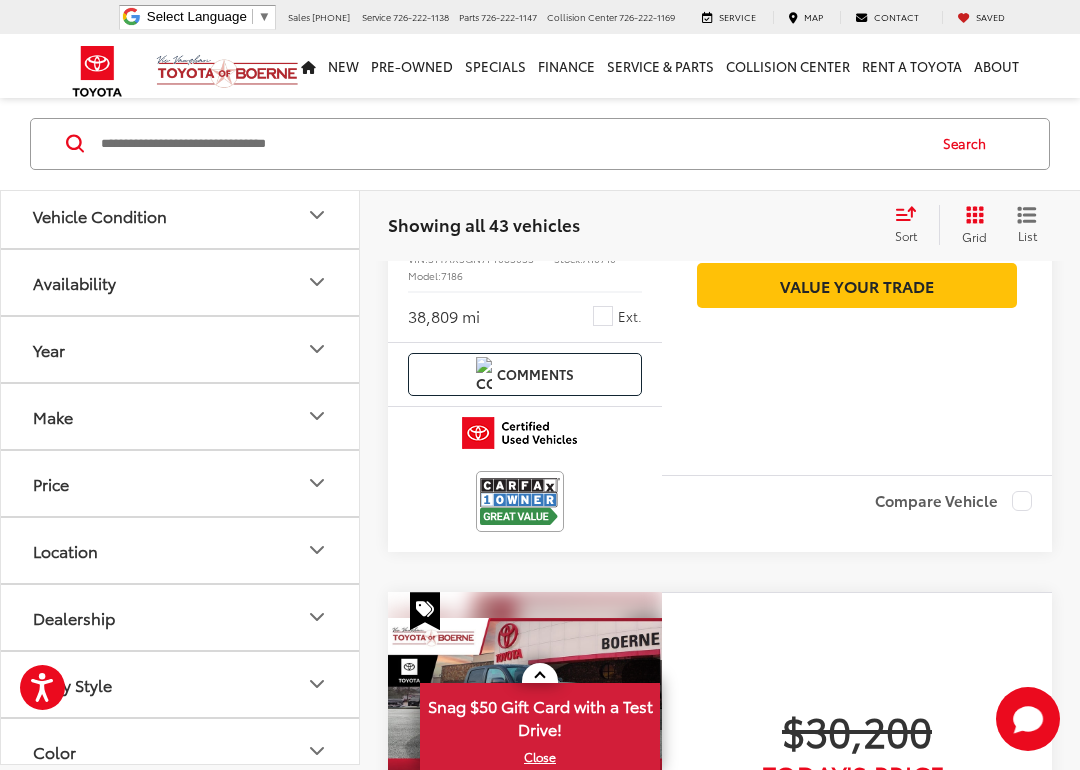 click at bounding box center [525, 132] 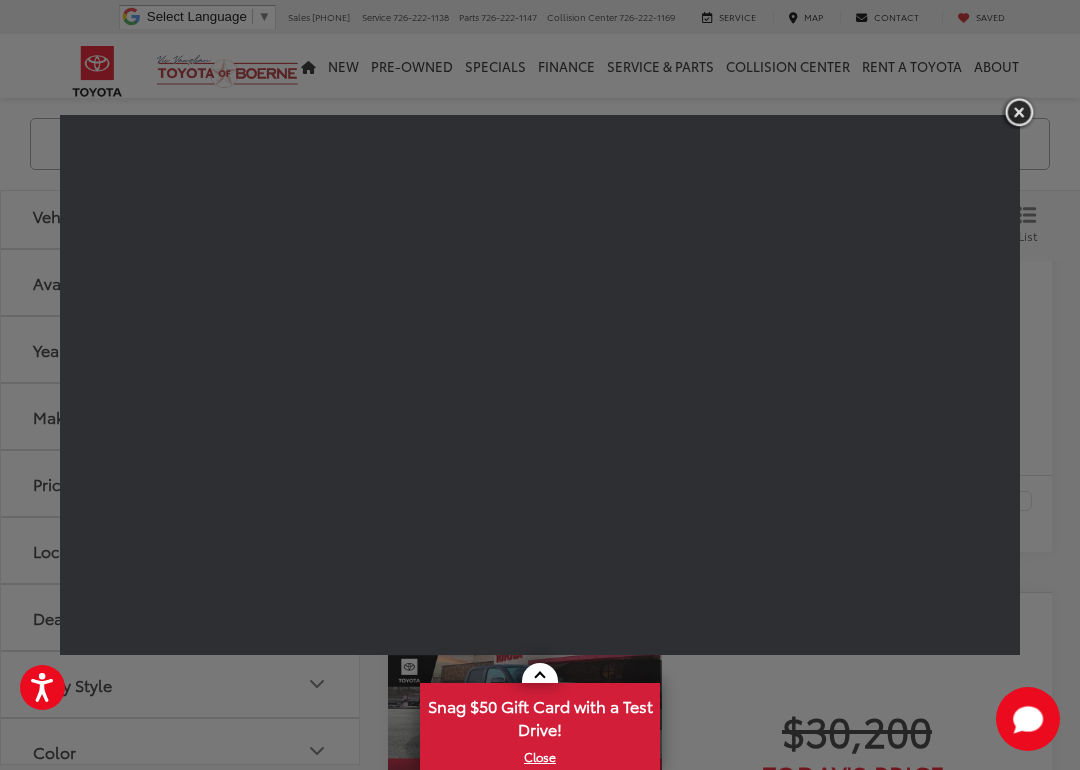 click at bounding box center [1019, 112] 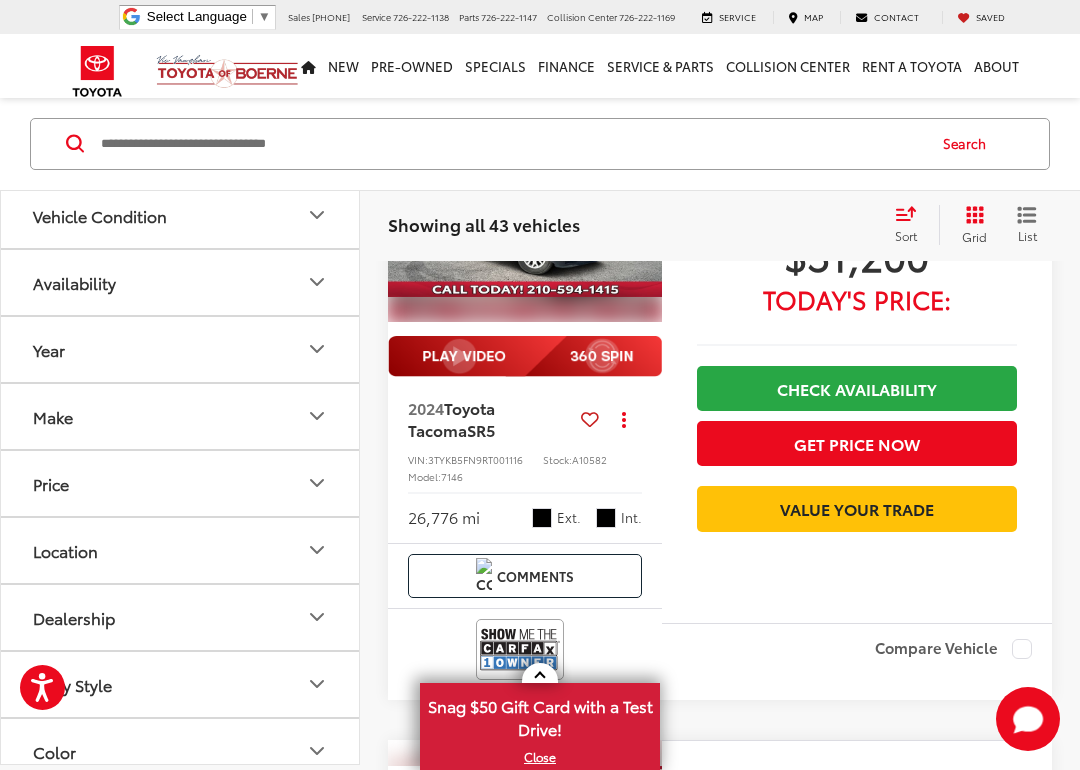 scroll, scrollTop: 284, scrollLeft: 0, axis: vertical 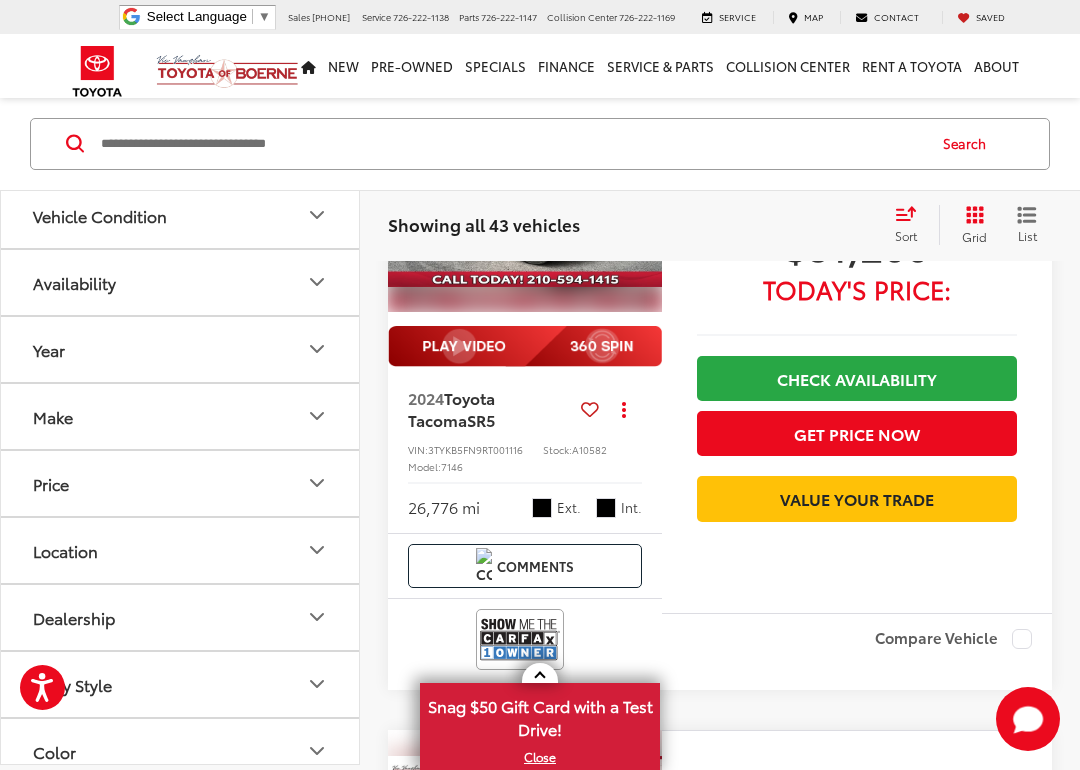 click at bounding box center (525, 346) 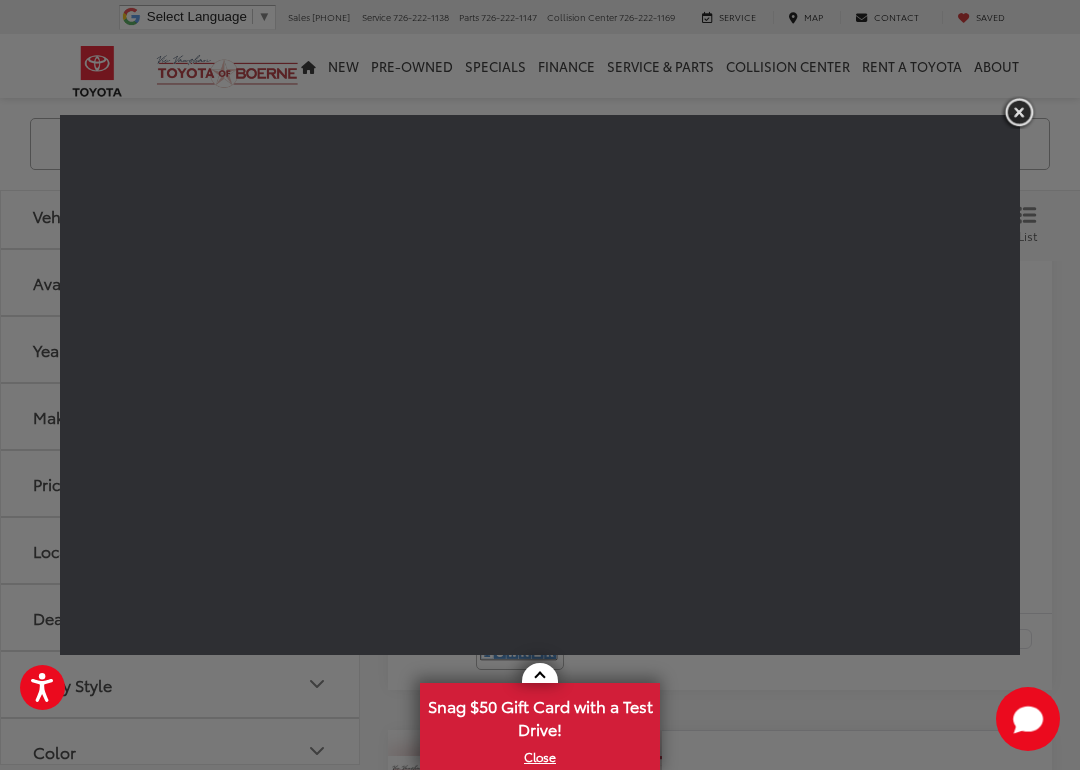 click at bounding box center (1019, 112) 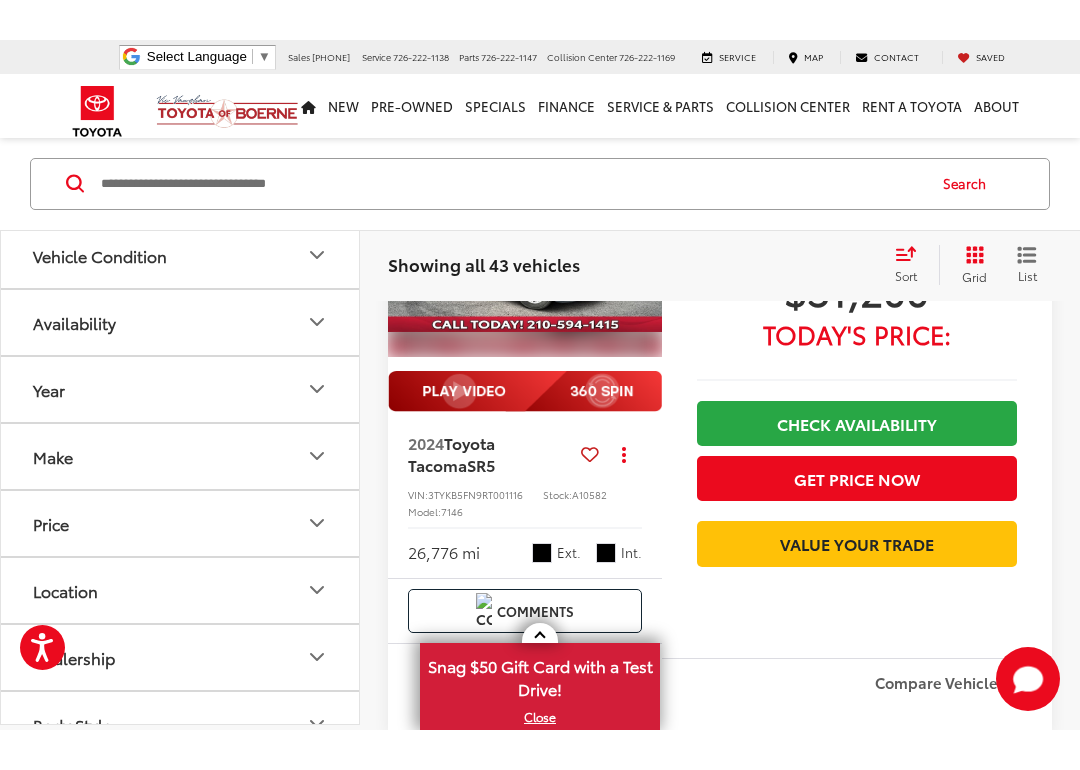 scroll, scrollTop: 236, scrollLeft: 0, axis: vertical 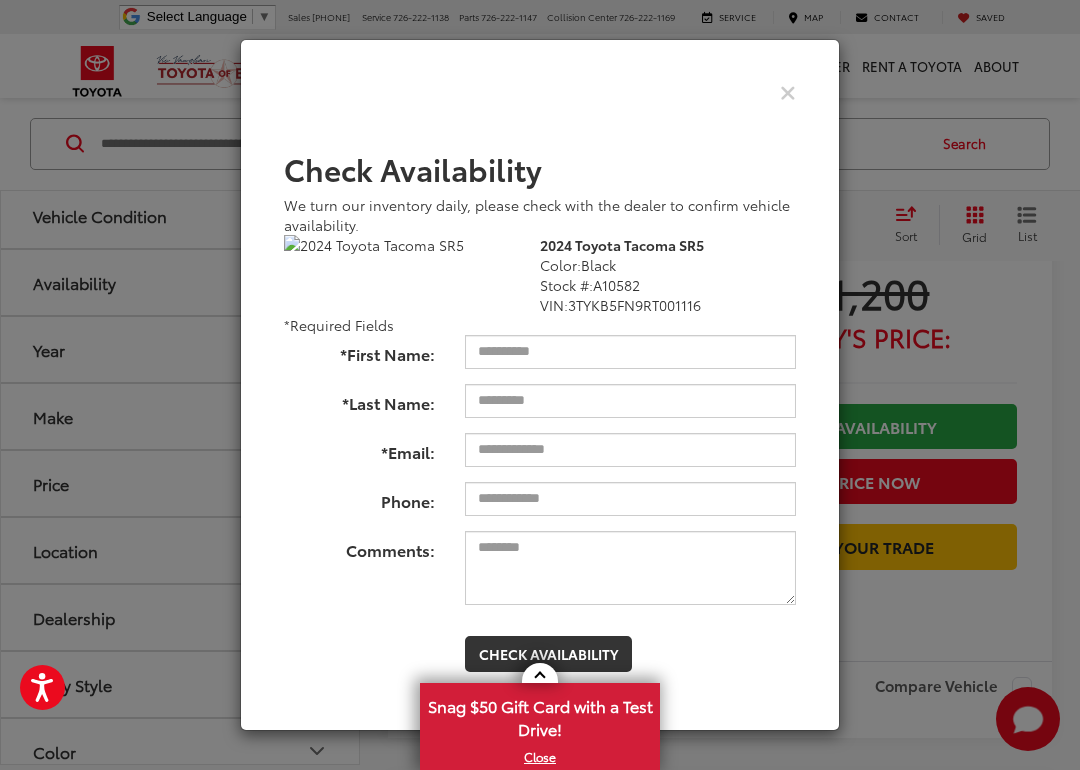 click at bounding box center [788, 91] 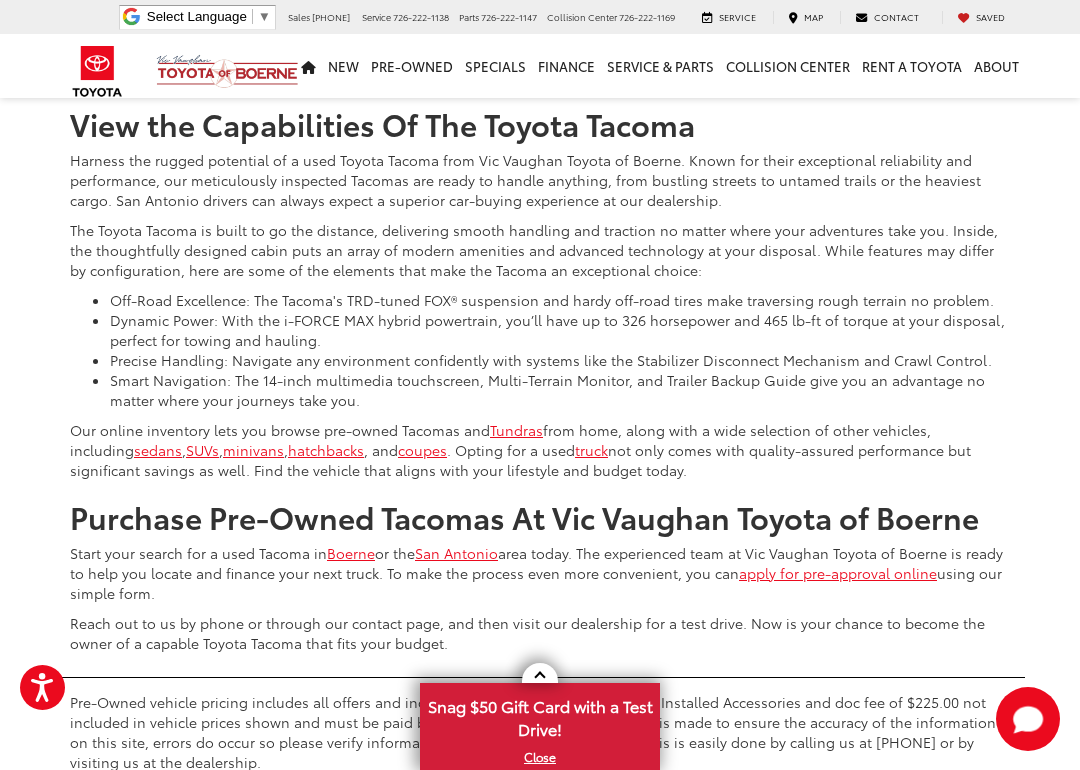 scroll, scrollTop: 8095, scrollLeft: 0, axis: vertical 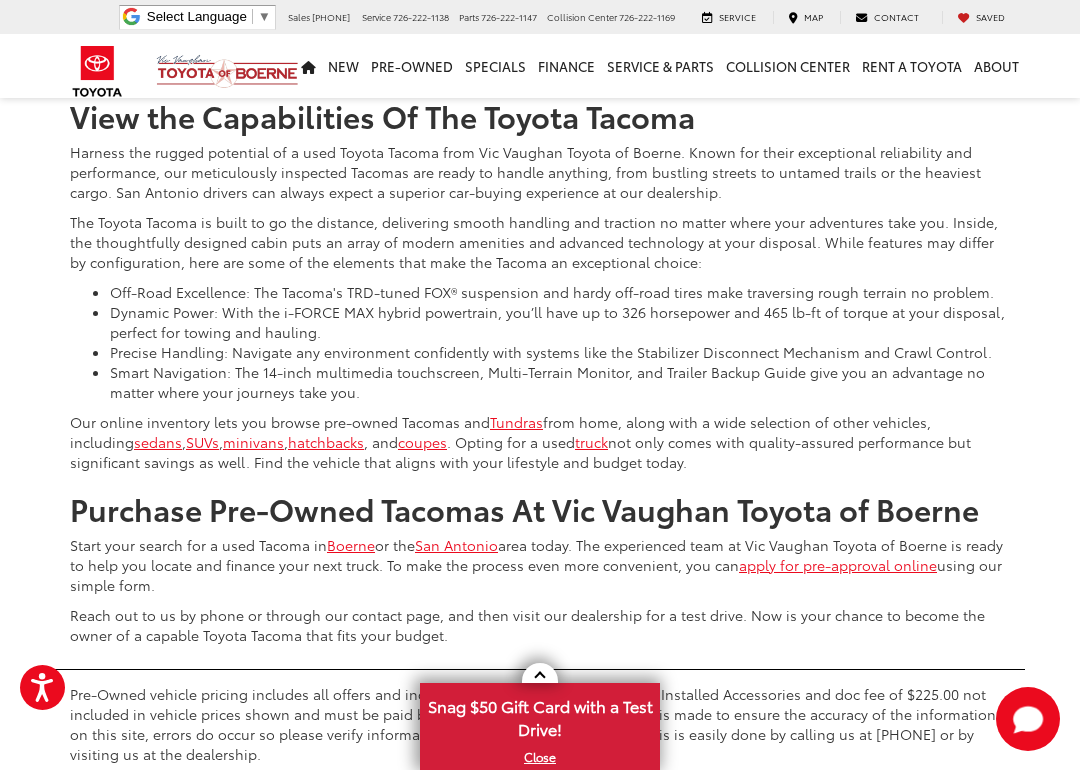 click on "2" at bounding box center [724, 20] 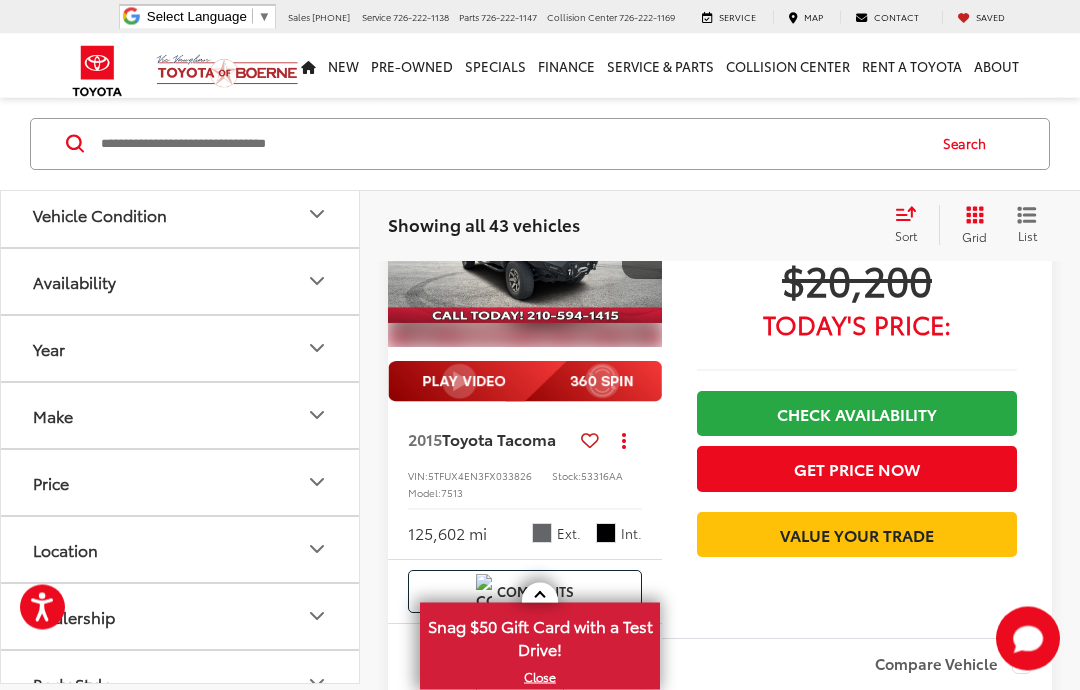 scroll, scrollTop: 2850, scrollLeft: 0, axis: vertical 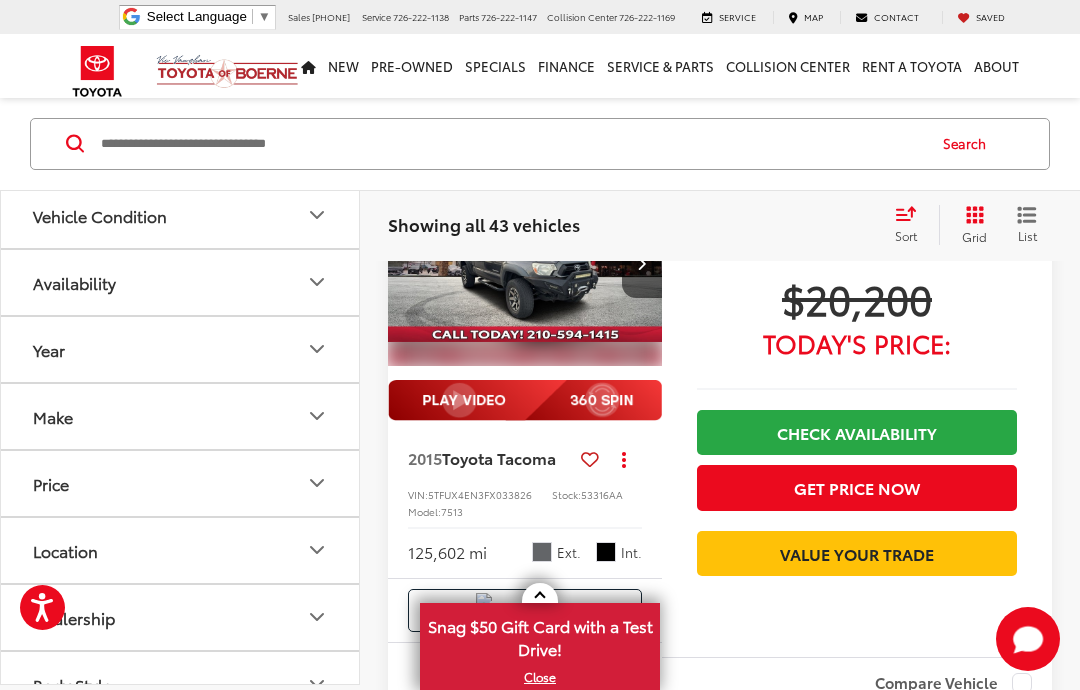 click at bounding box center (525, 264) 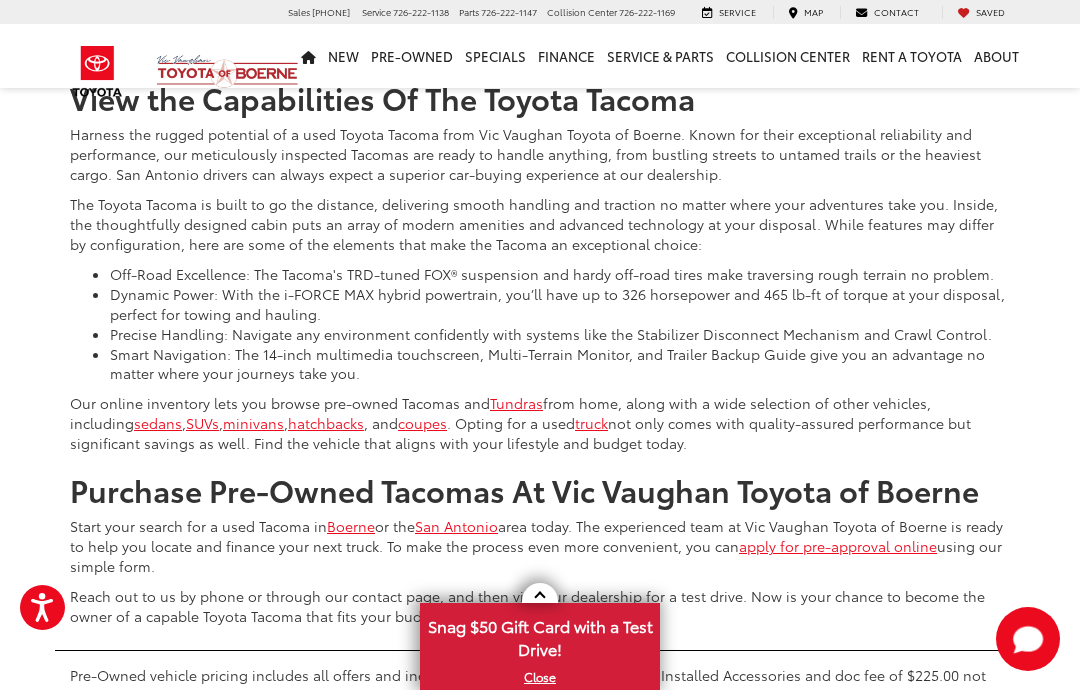 scroll, scrollTop: 8255, scrollLeft: 0, axis: vertical 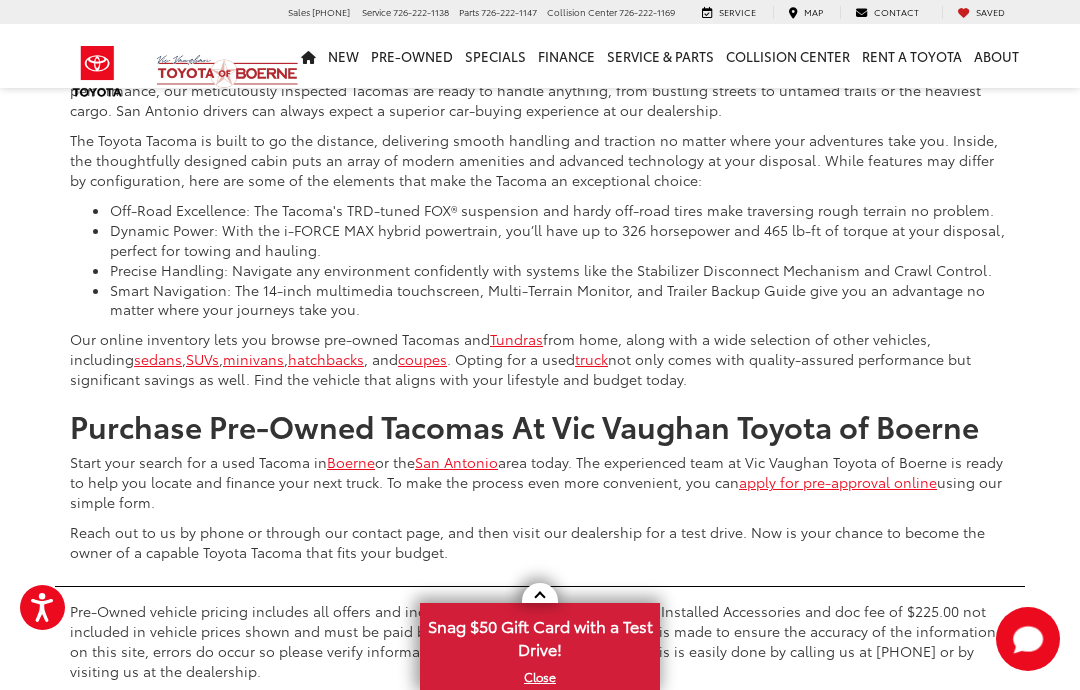 click on "3" at bounding box center (754, -62) 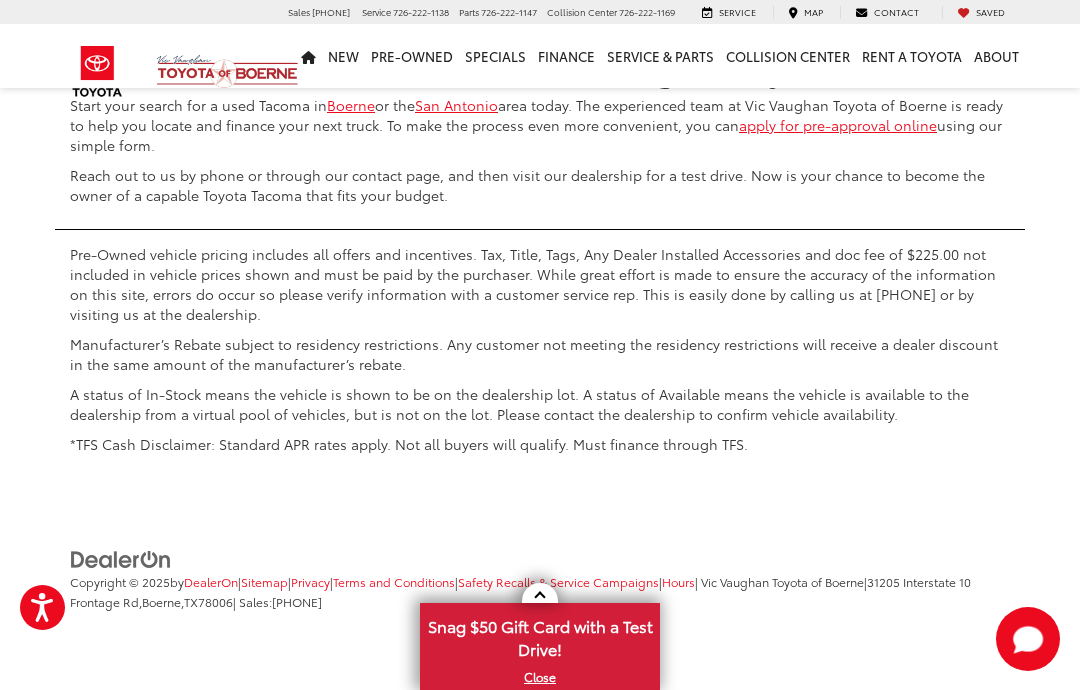 scroll, scrollTop: 8318, scrollLeft: 0, axis: vertical 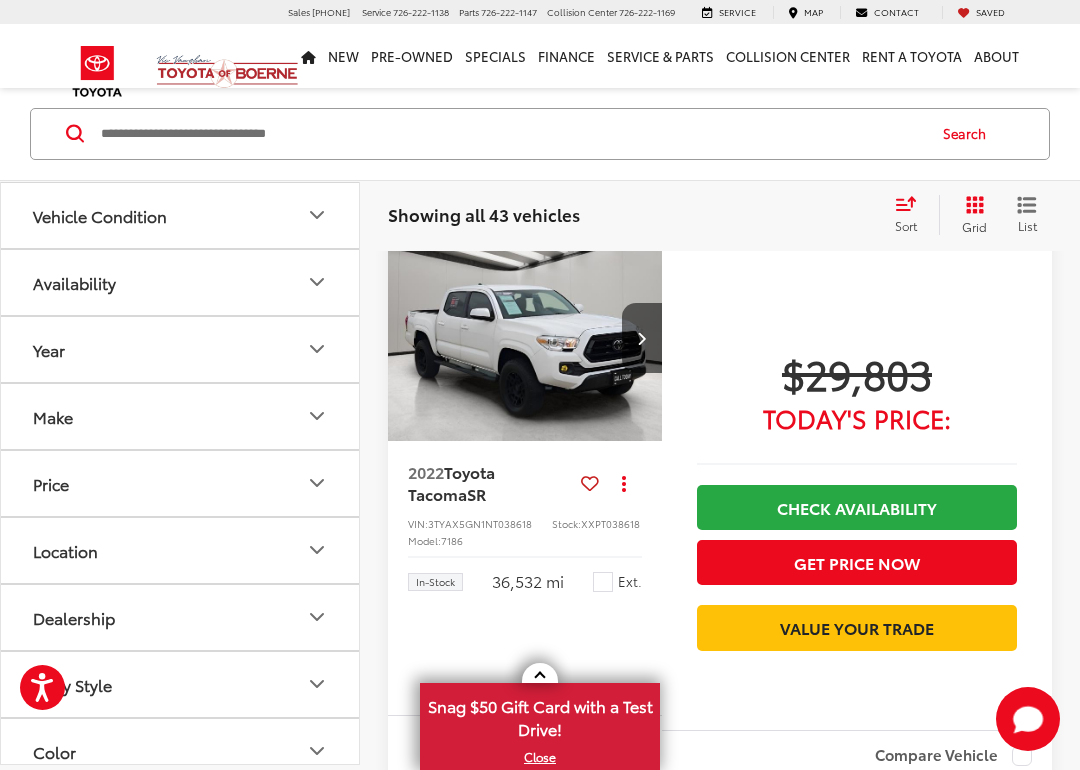 click on "Today's Price:" at bounding box center (857, 418) 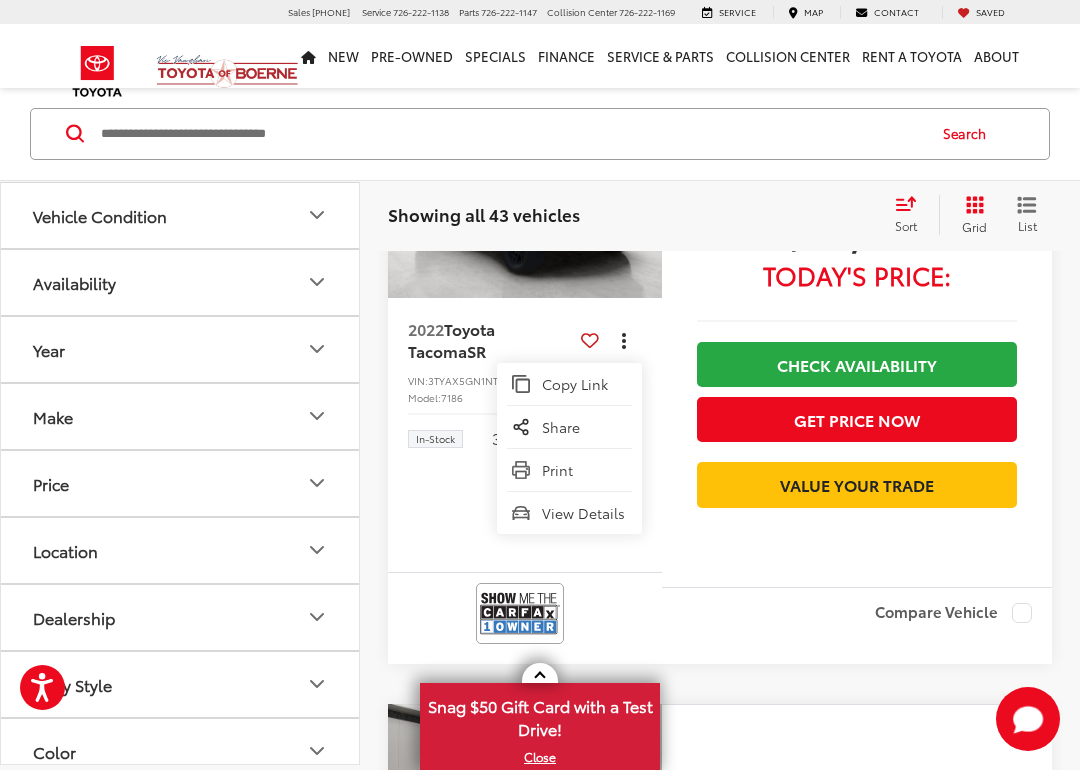 scroll, scrollTop: 301, scrollLeft: 0, axis: vertical 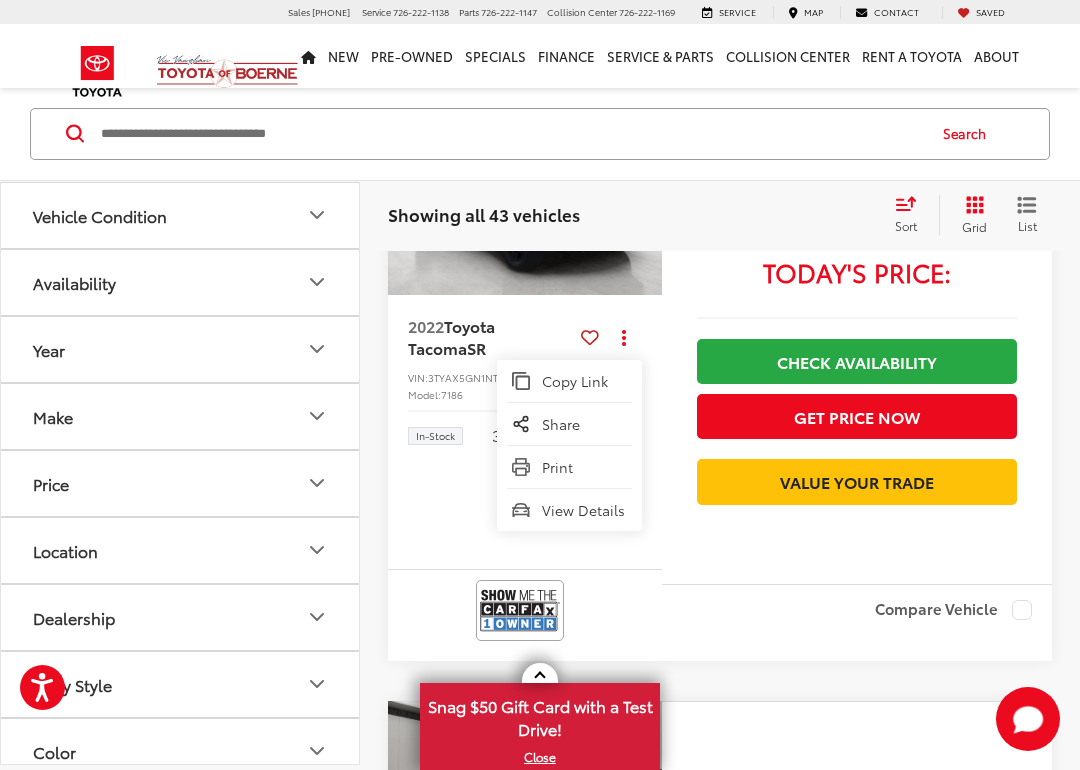 click at bounding box center (857, 318) 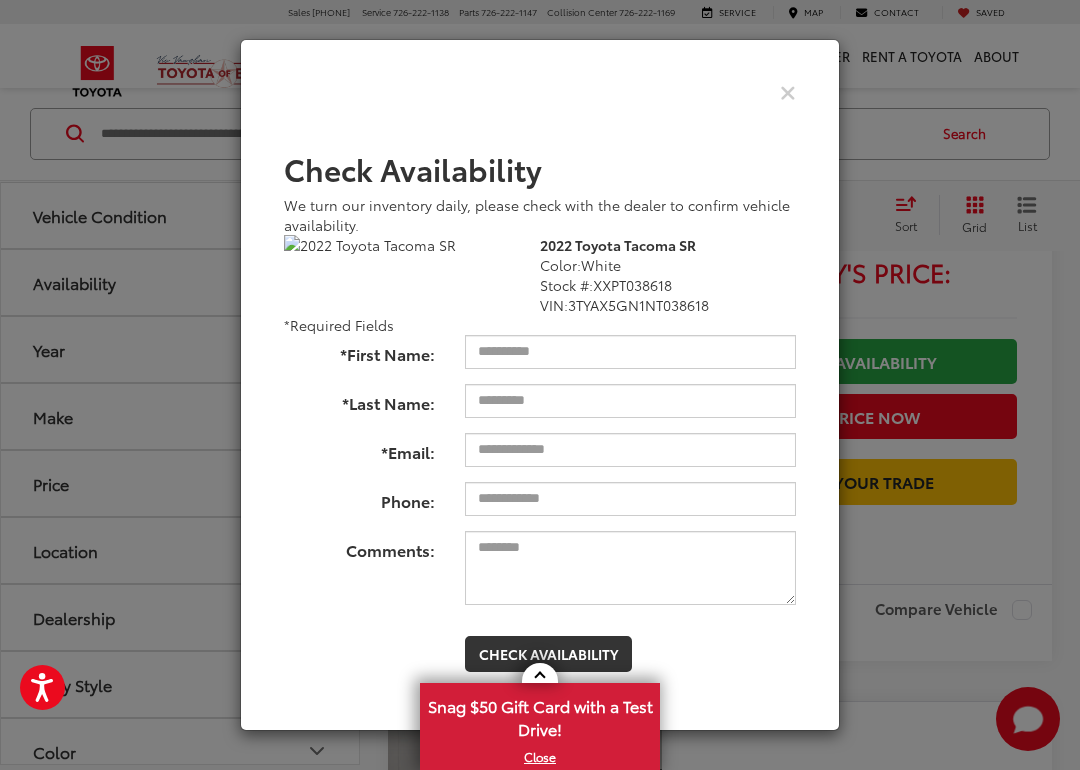 click at bounding box center (788, 91) 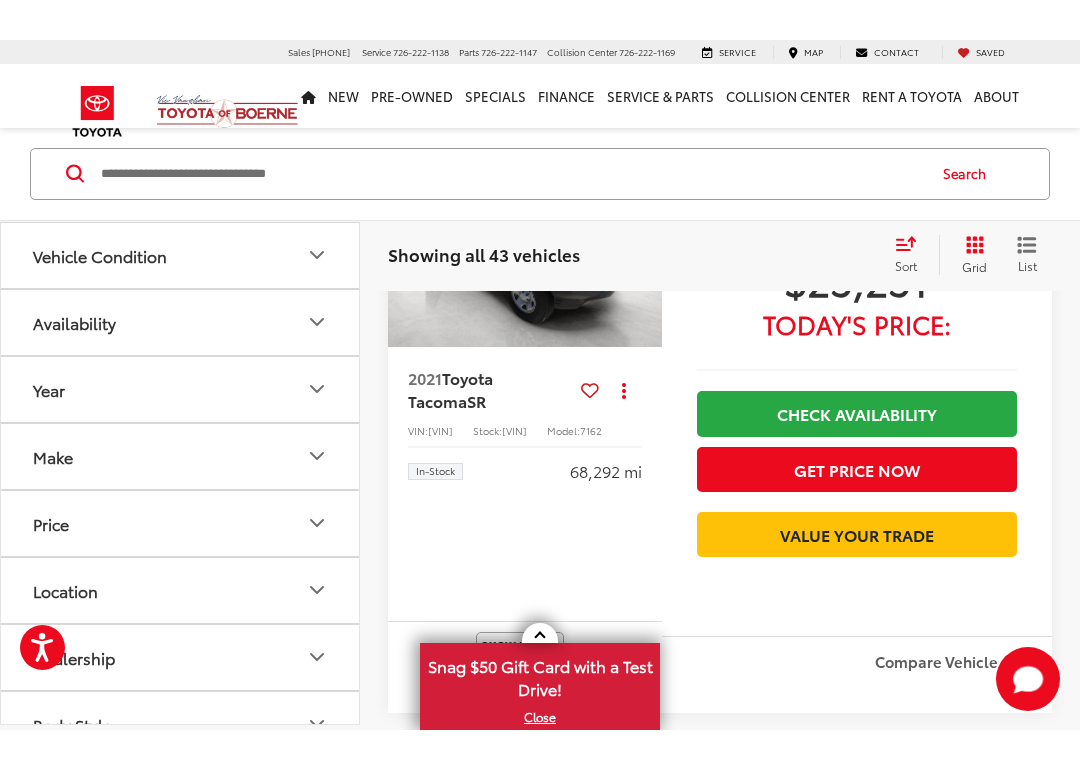 scroll, scrollTop: 2079, scrollLeft: 0, axis: vertical 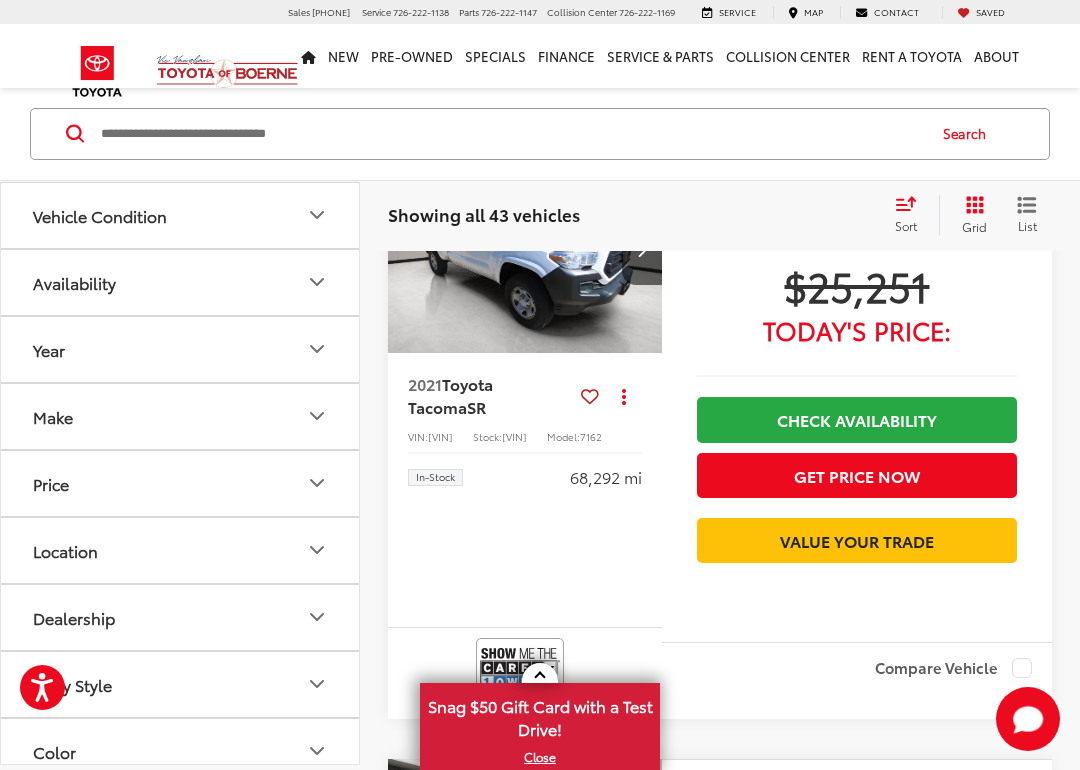 click at bounding box center (642, 250) 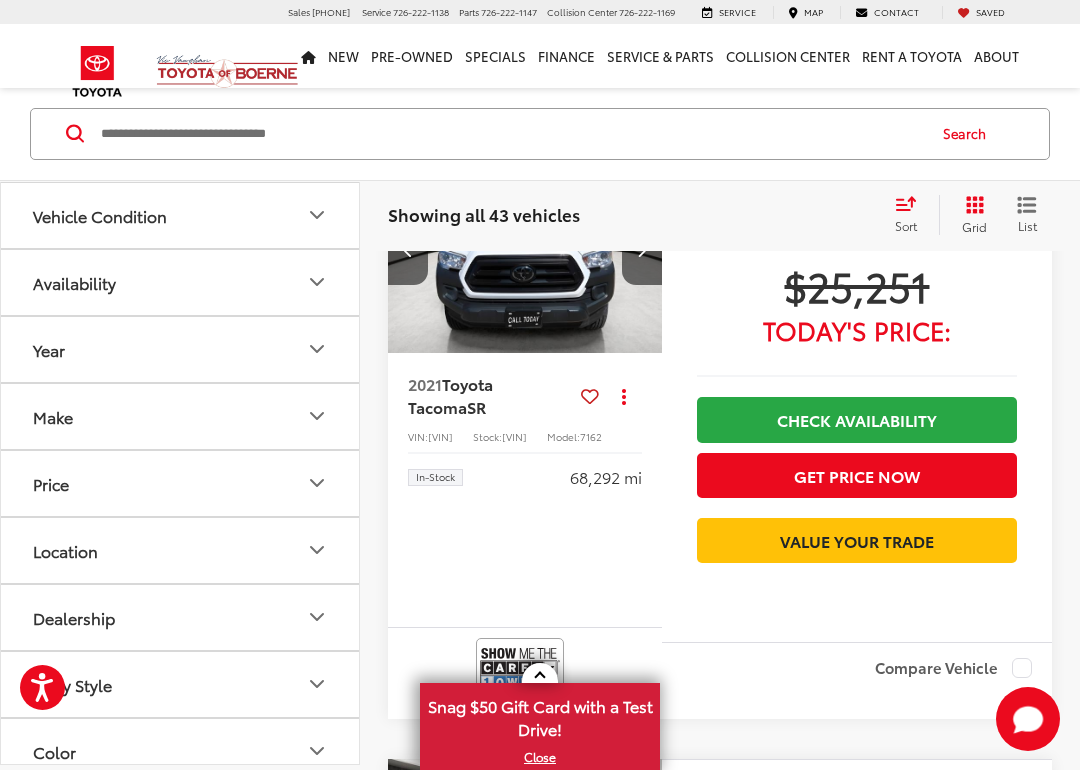 scroll, scrollTop: 0, scrollLeft: 277, axis: horizontal 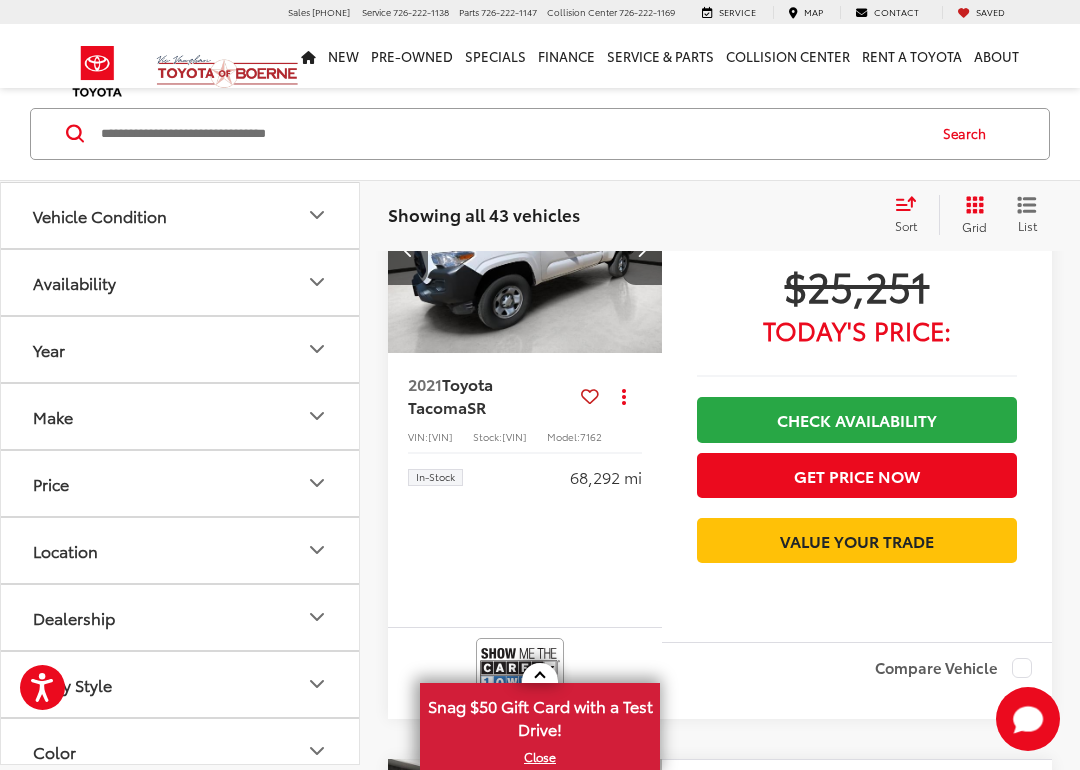 click at bounding box center [641, 250] 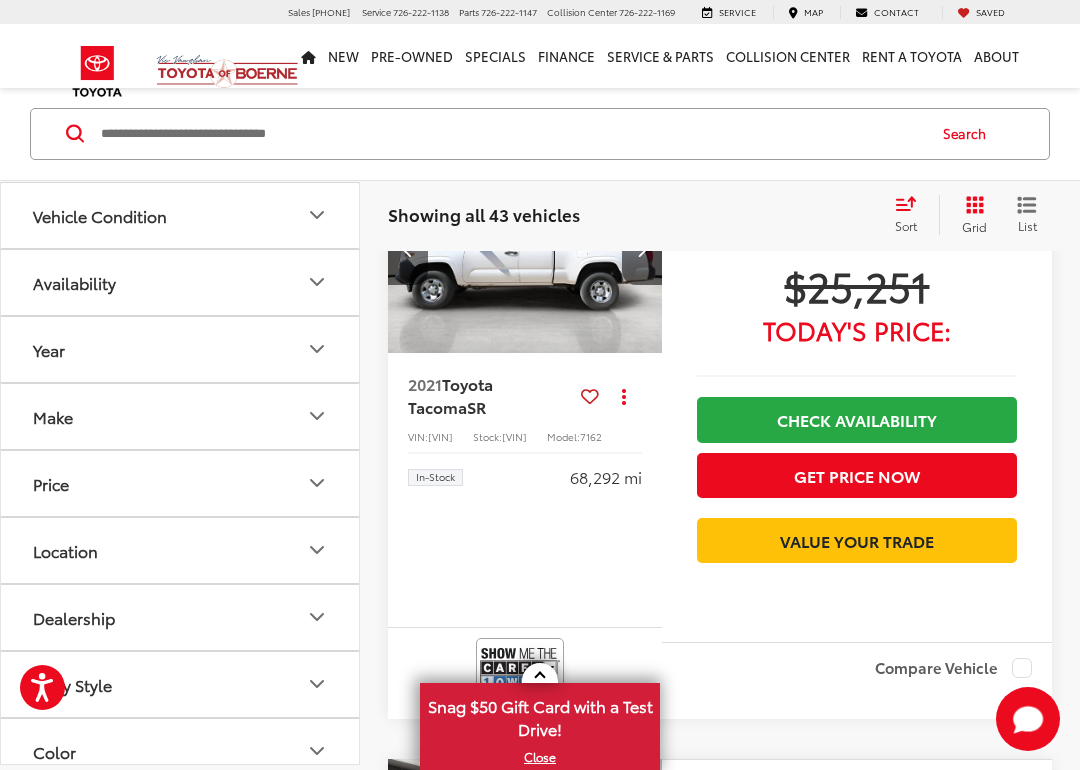 scroll, scrollTop: 0, scrollLeft: 831, axis: horizontal 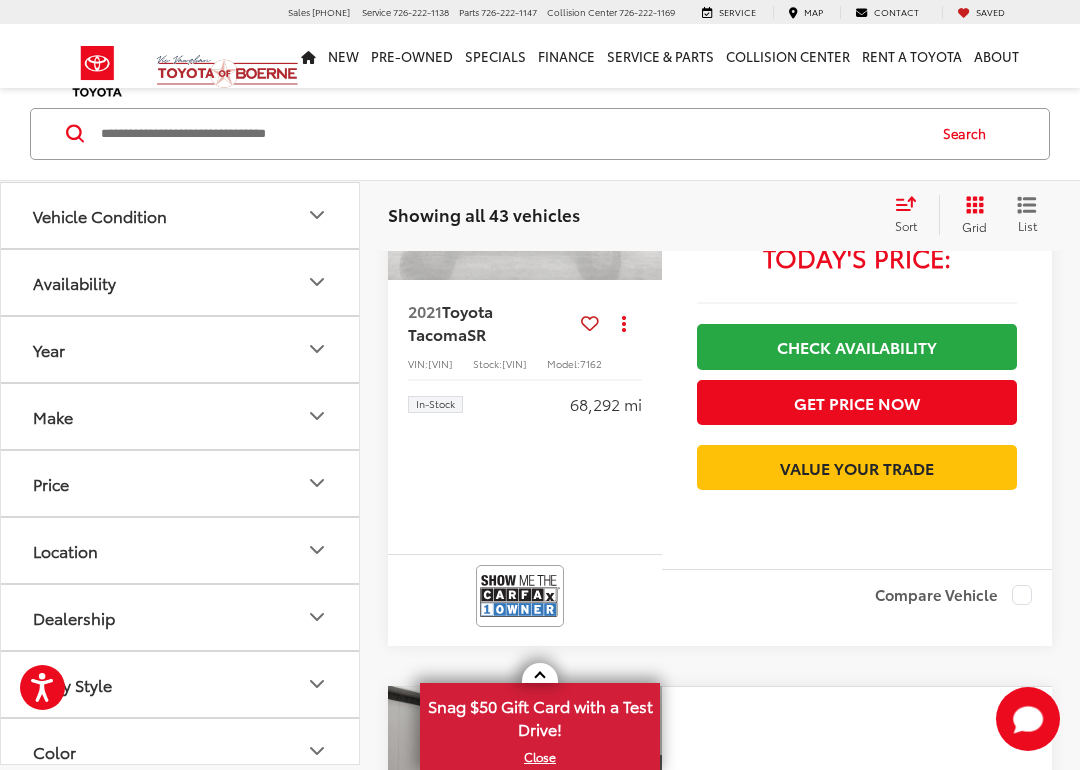 click at bounding box center (642, 177) 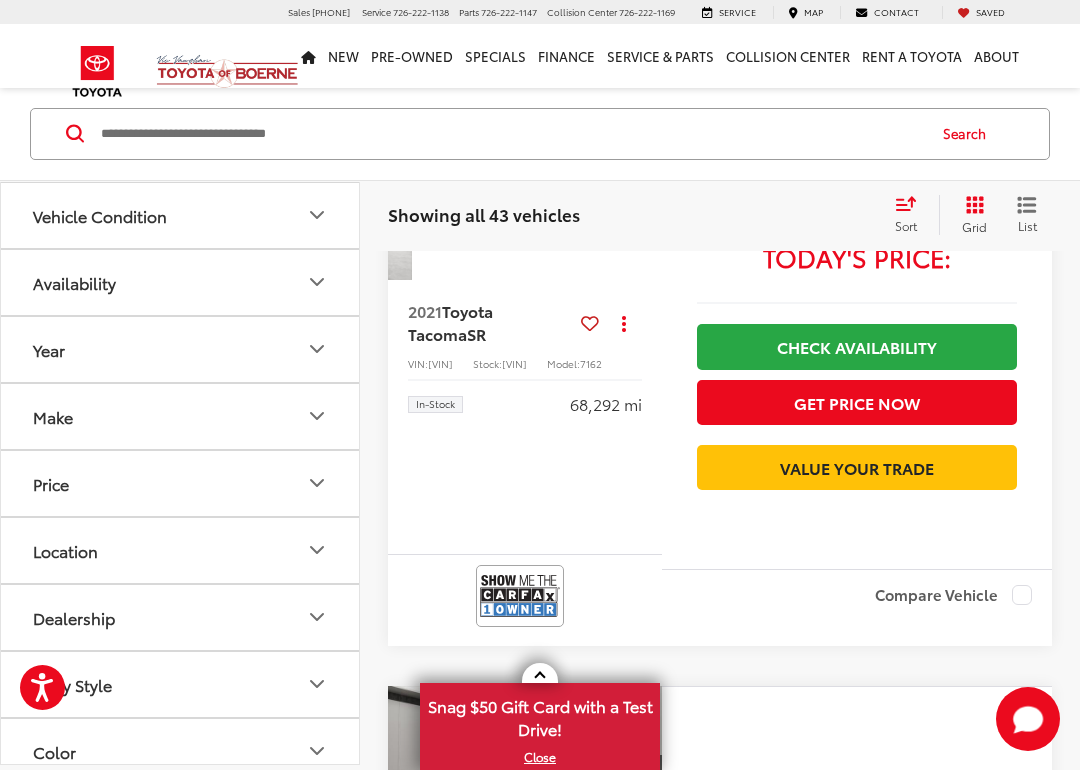scroll, scrollTop: 0, scrollLeft: 1108, axis: horizontal 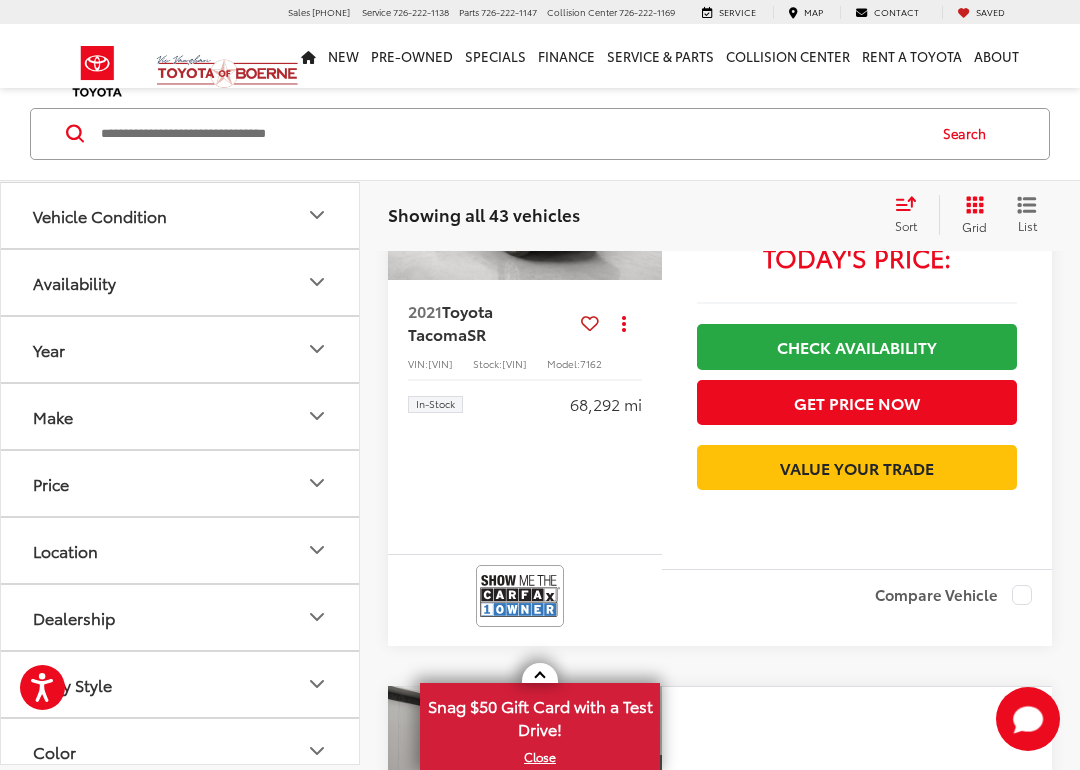 click at bounding box center (642, 177) 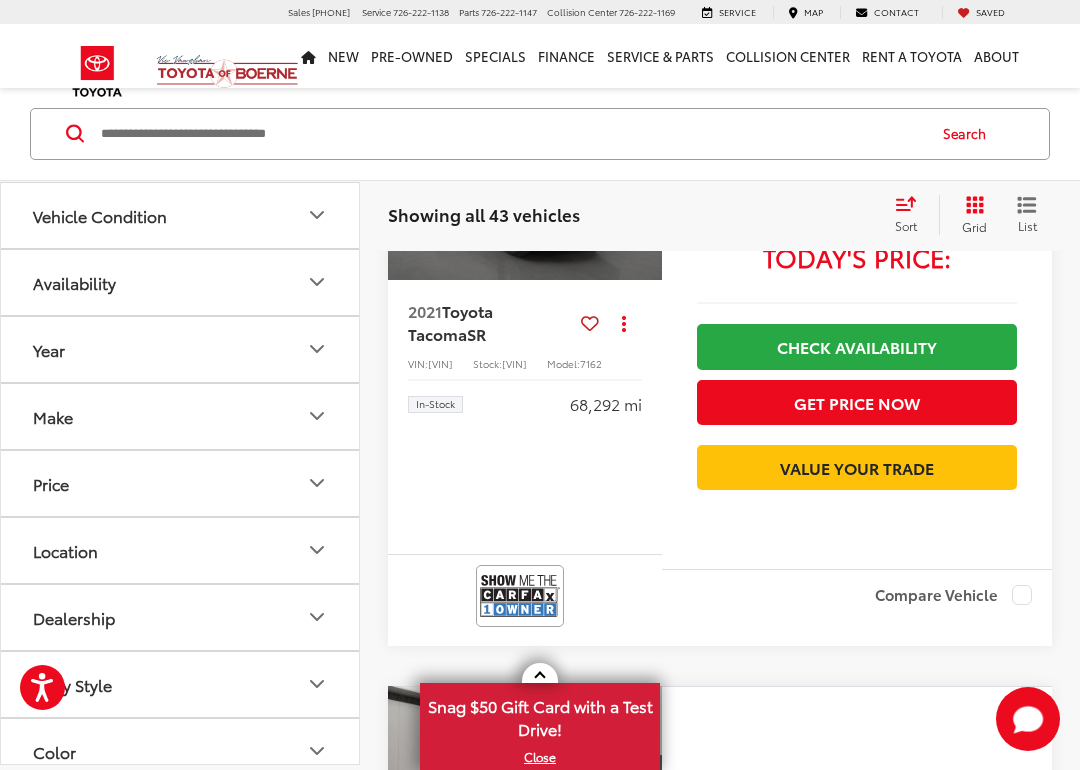 scroll, scrollTop: 0, scrollLeft: 1385, axis: horizontal 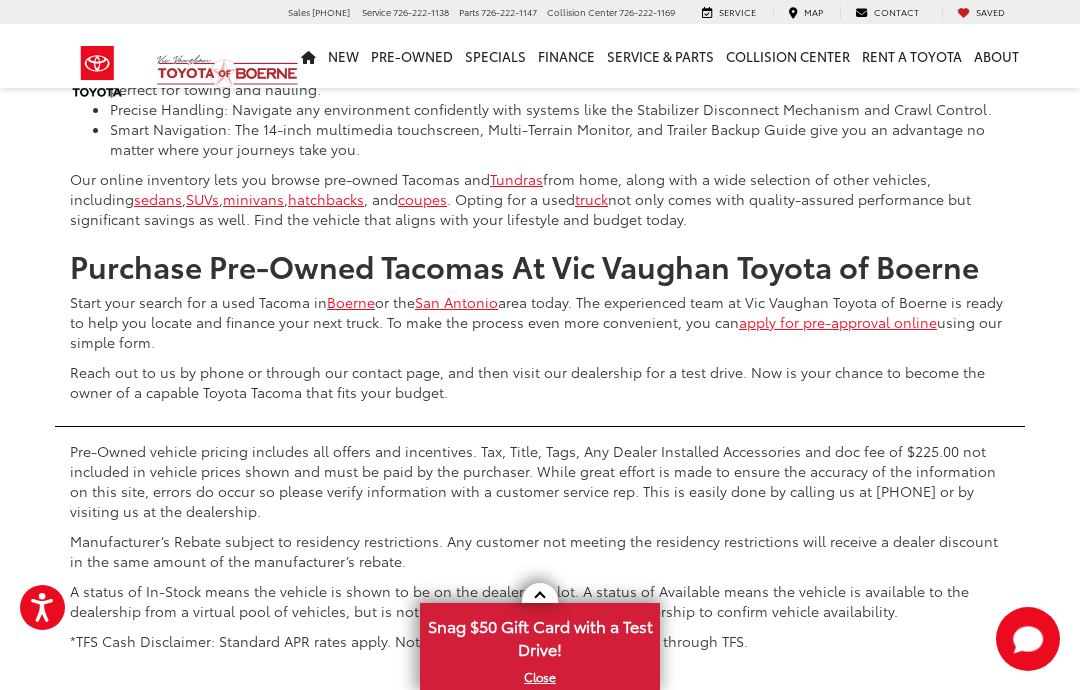 click on "Next" at bounding box center (832, -223) 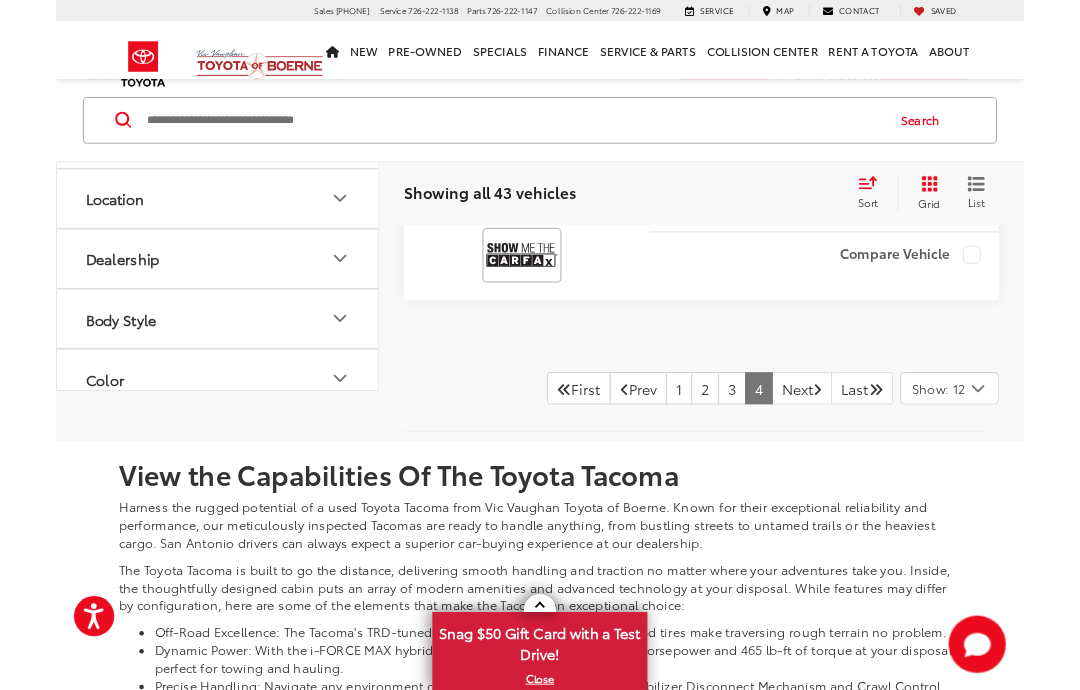 scroll, scrollTop: 4257, scrollLeft: 0, axis: vertical 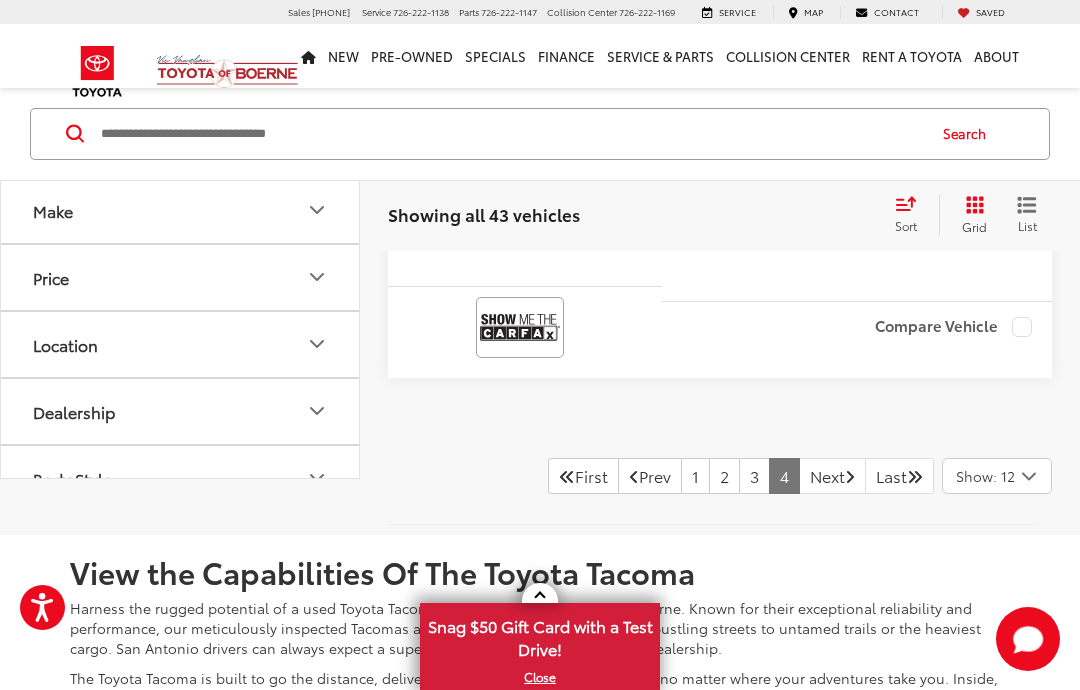 click at bounding box center [642, -91] 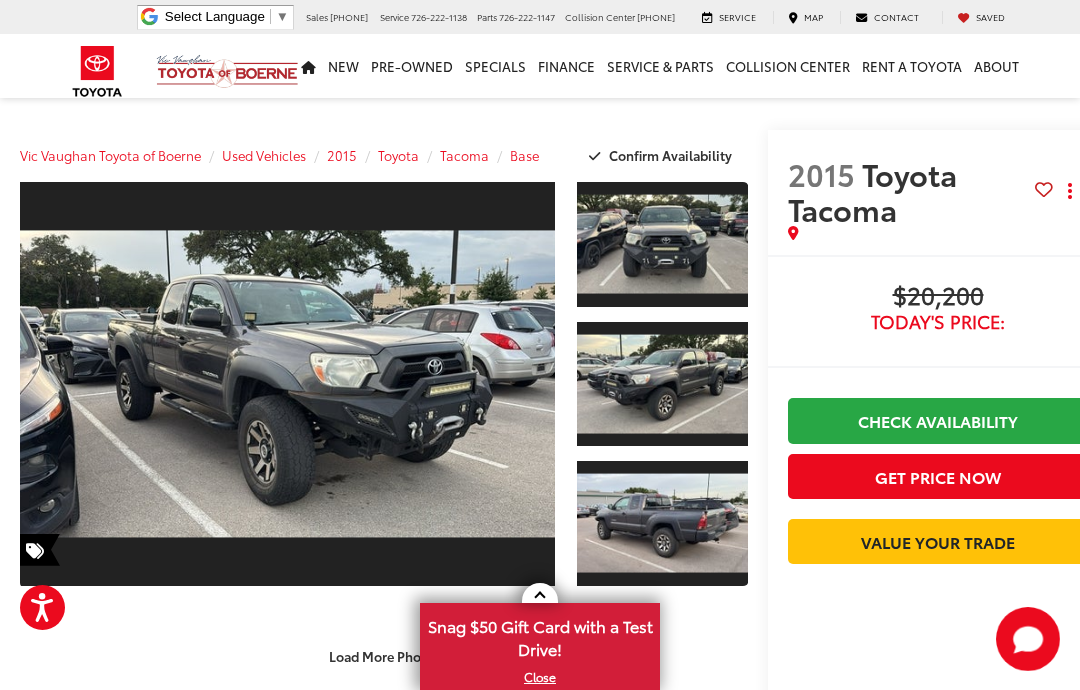 scroll, scrollTop: 0, scrollLeft: 0, axis: both 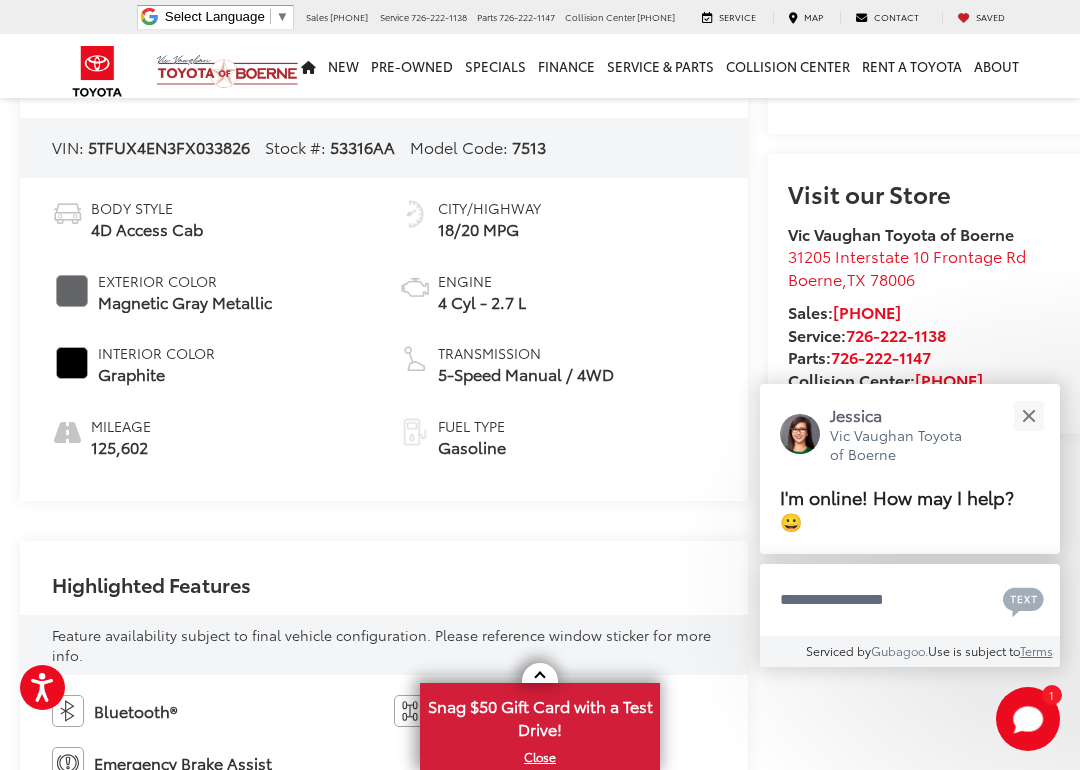 click at bounding box center [1028, 415] 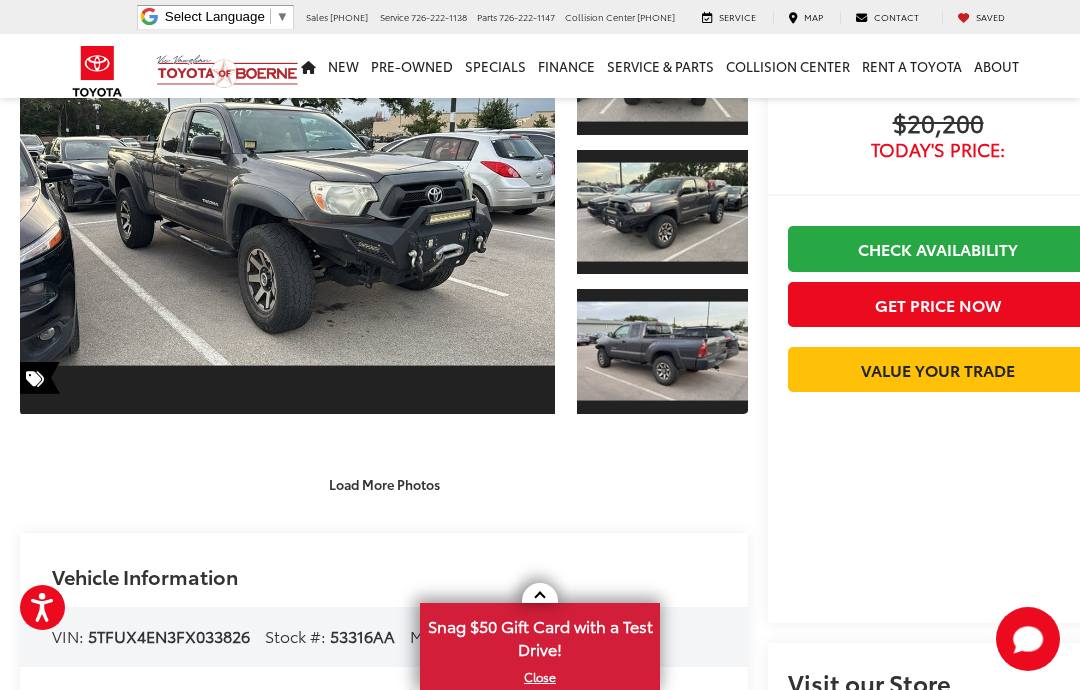 scroll, scrollTop: 130, scrollLeft: 0, axis: vertical 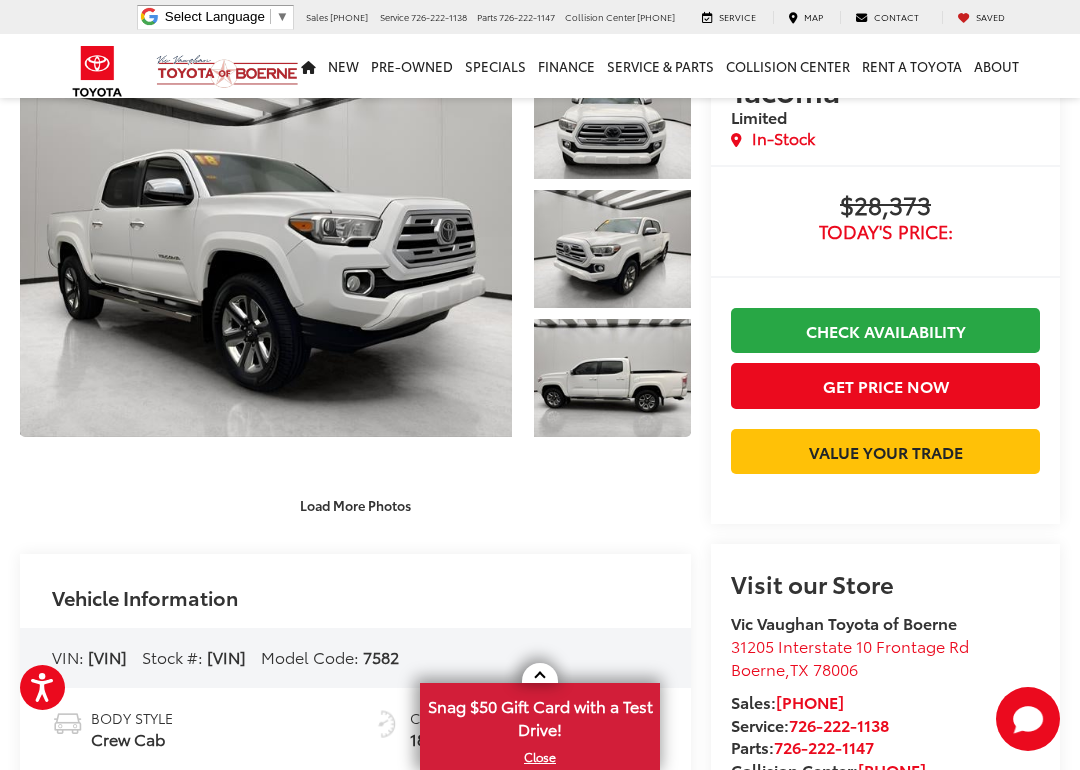 click on "Load More Photos" at bounding box center (355, 505) 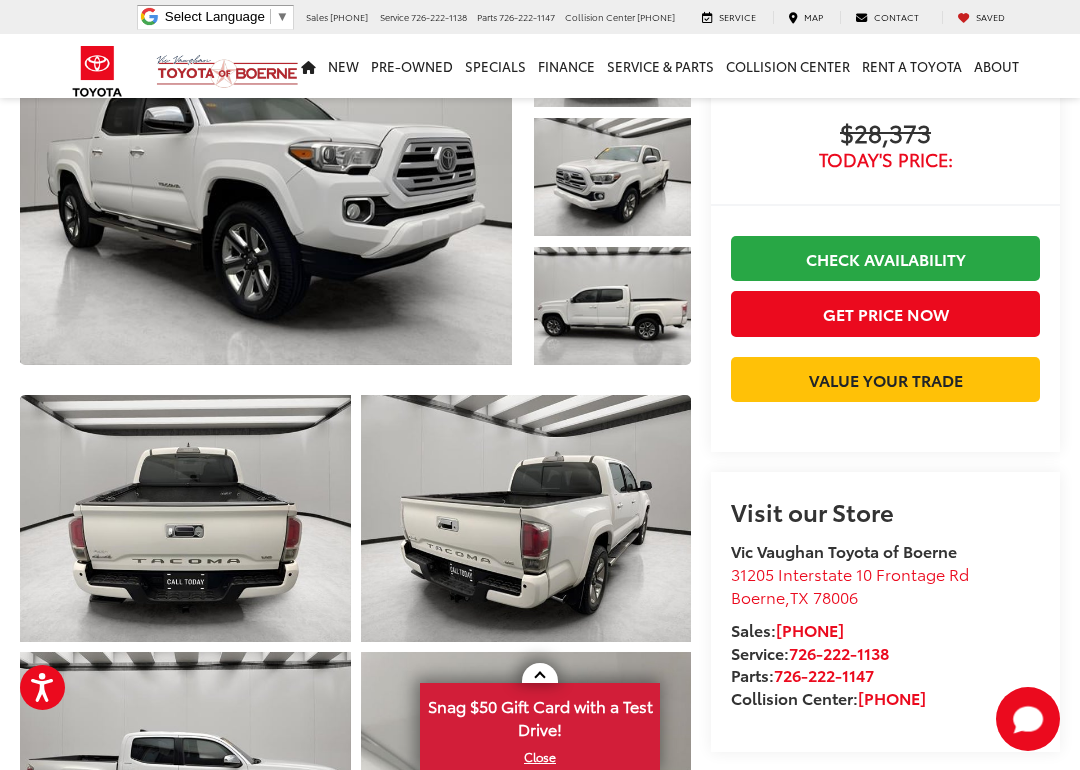 scroll, scrollTop: 191, scrollLeft: 0, axis: vertical 